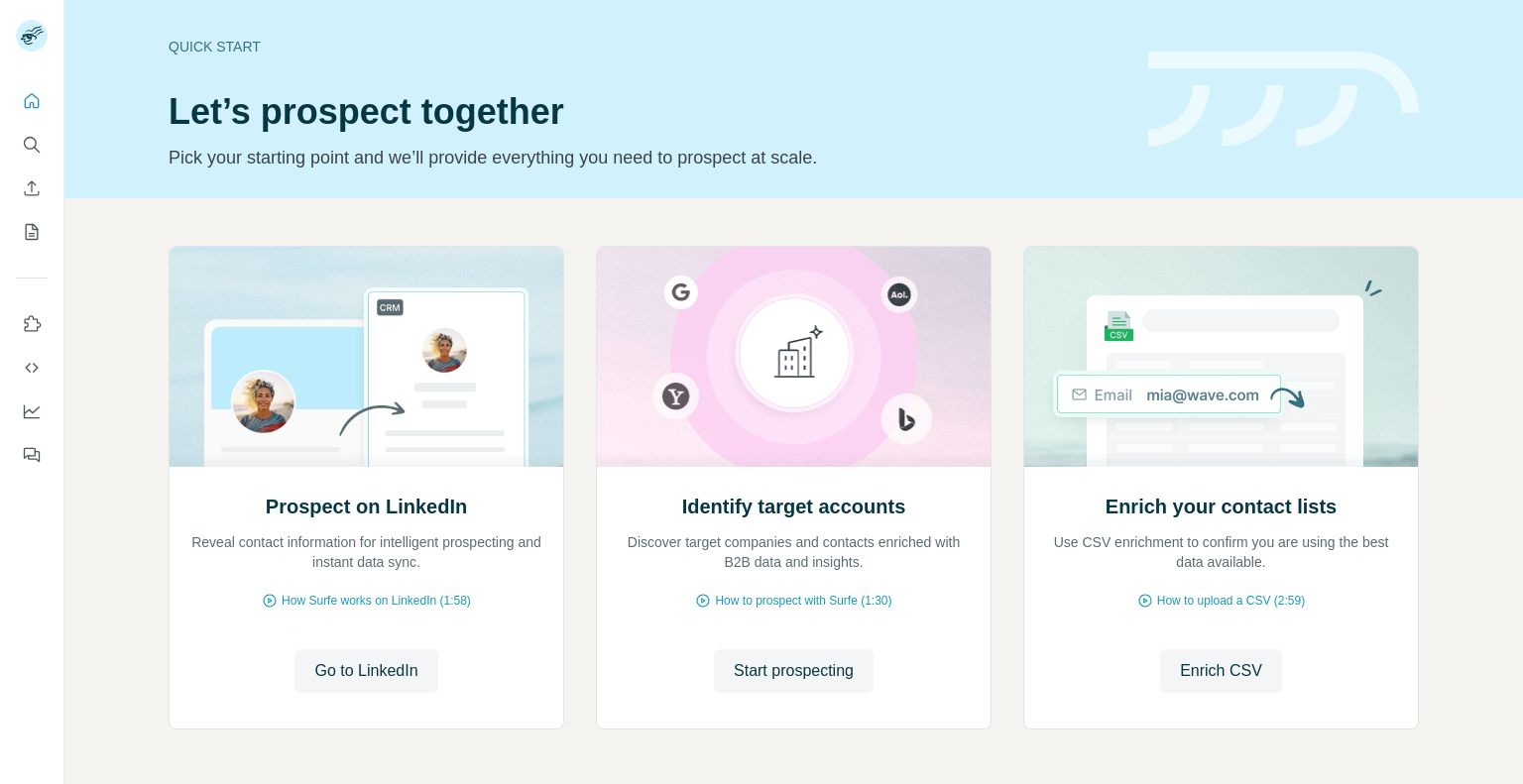 scroll, scrollTop: 0, scrollLeft: 0, axis: both 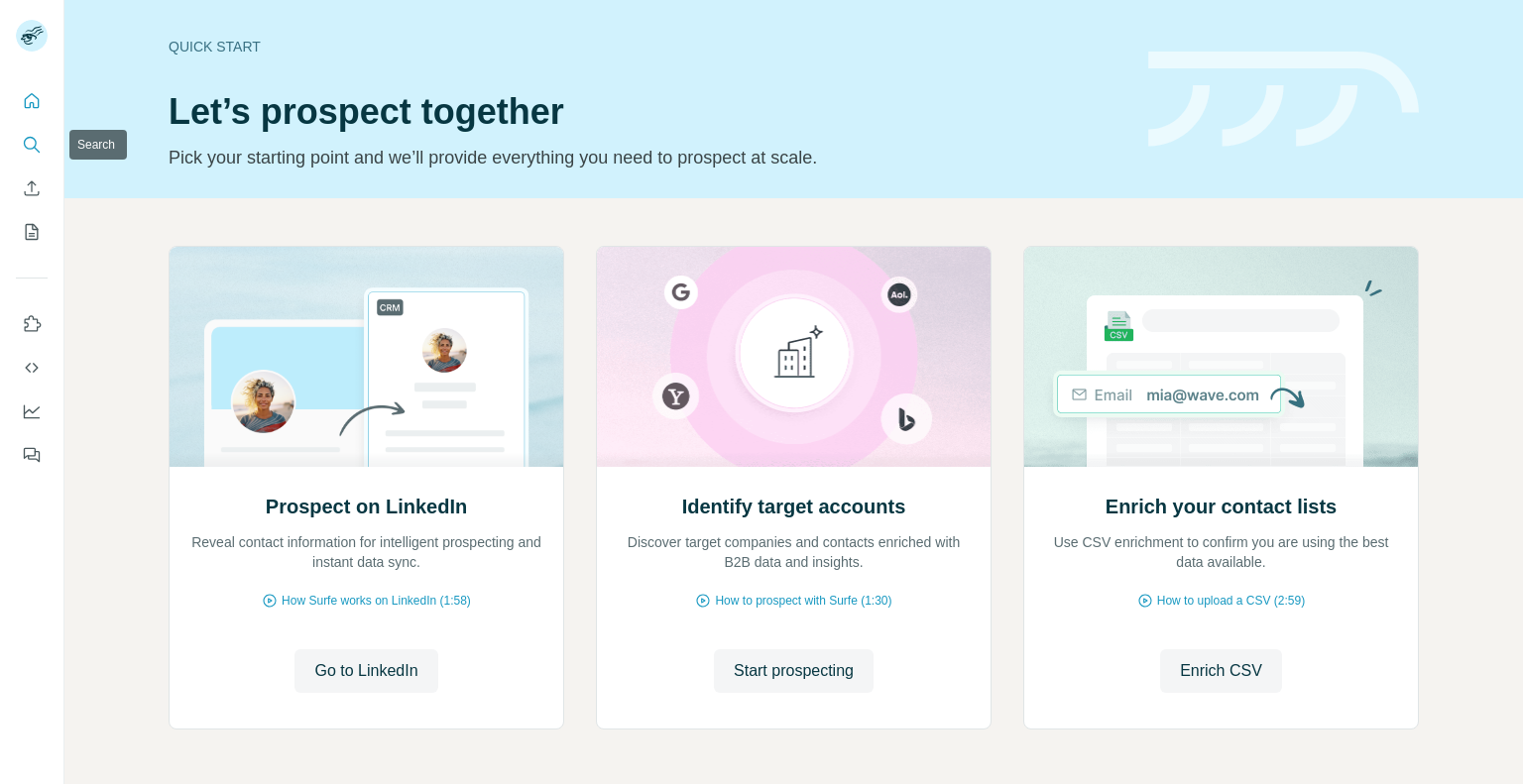 click 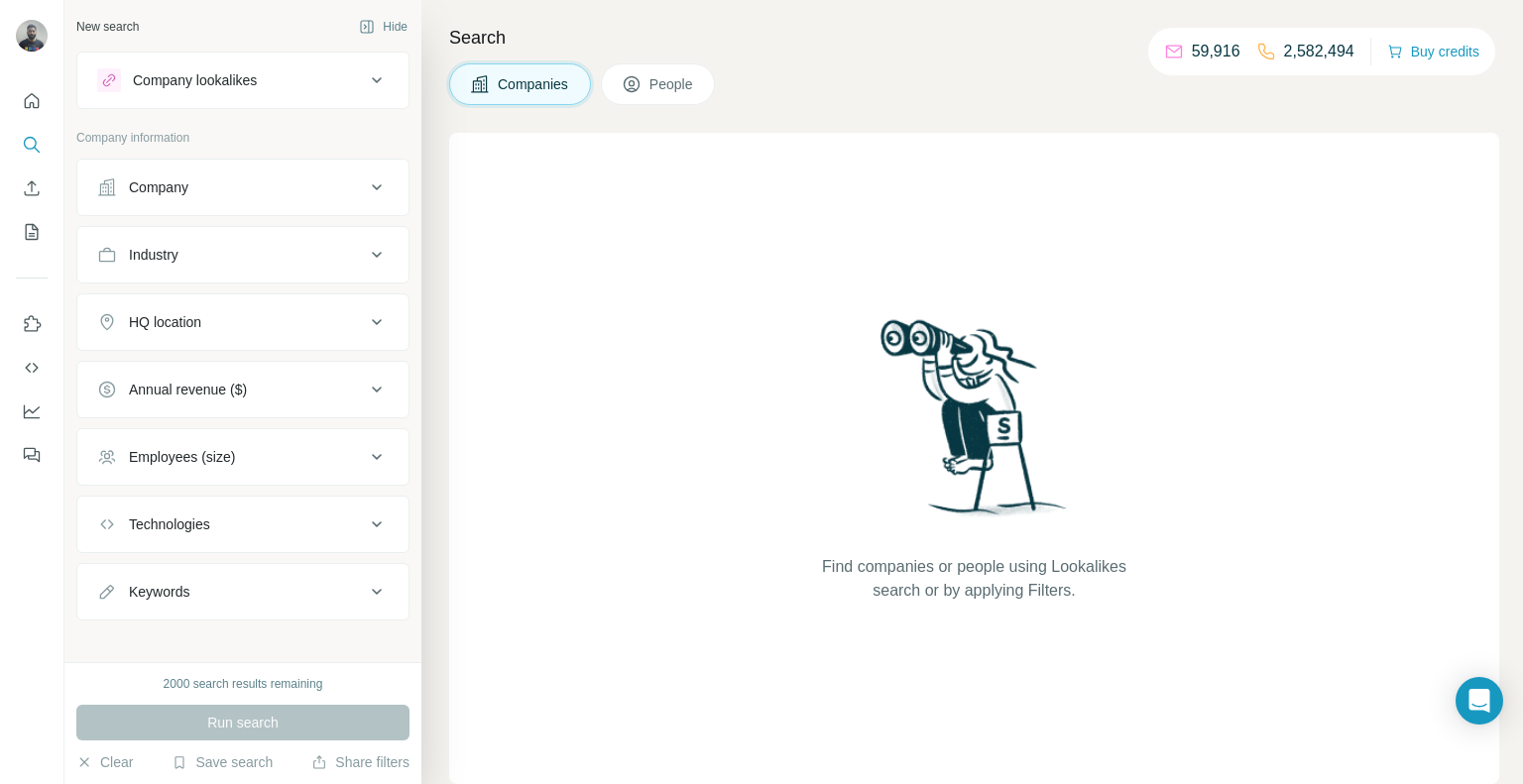 click on "Company" at bounding box center (243, 187) 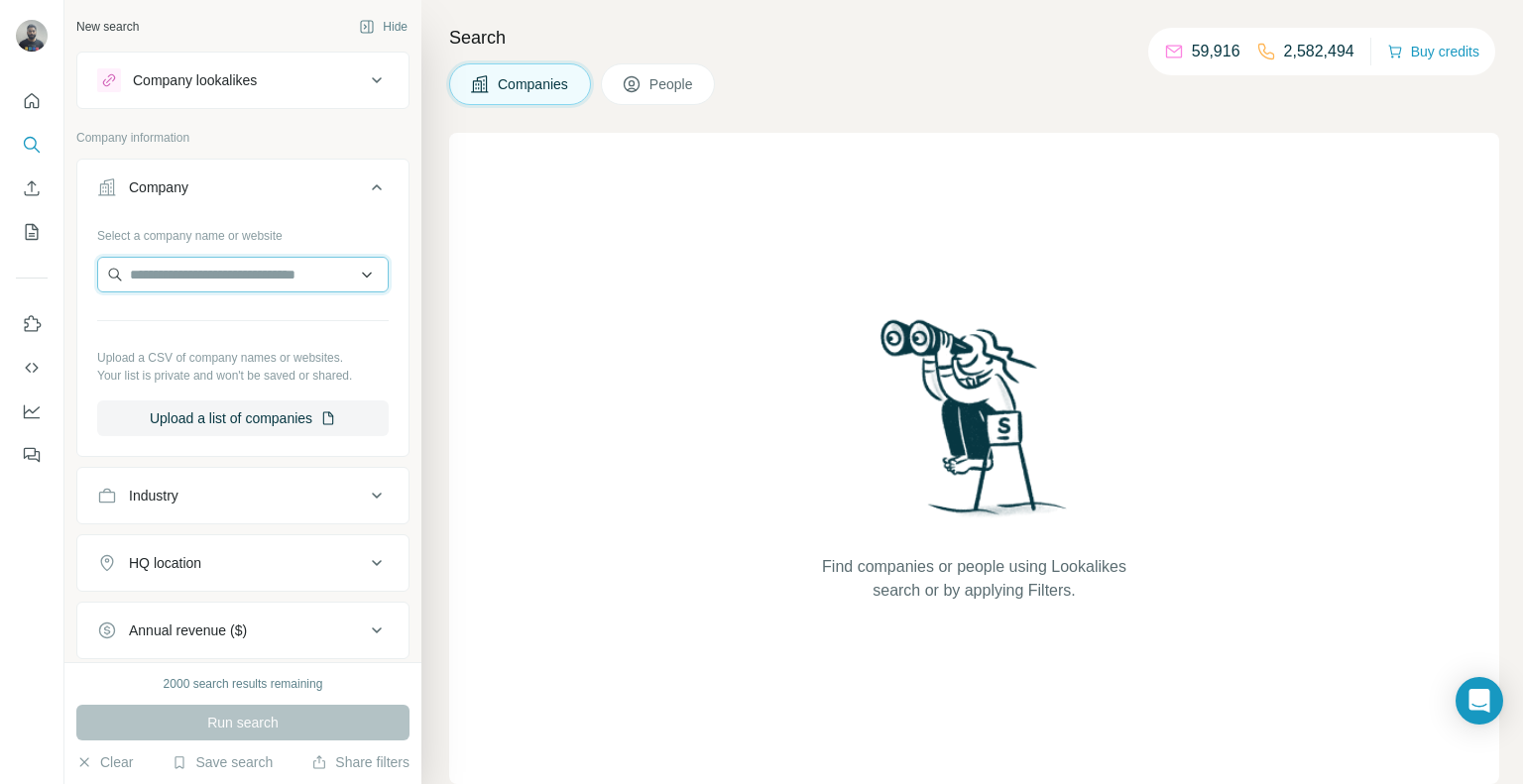 click at bounding box center [243, 275] 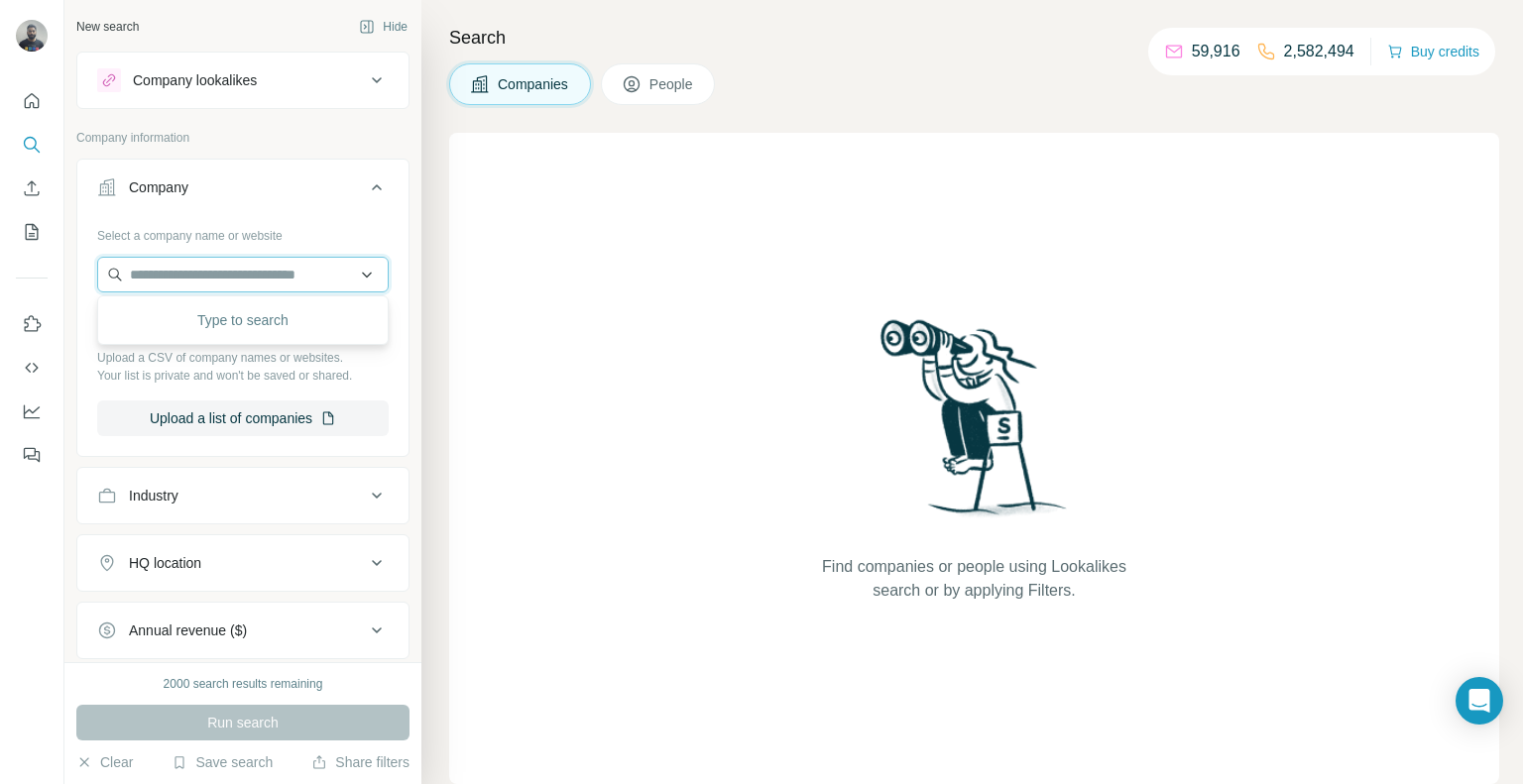 paste on "**********" 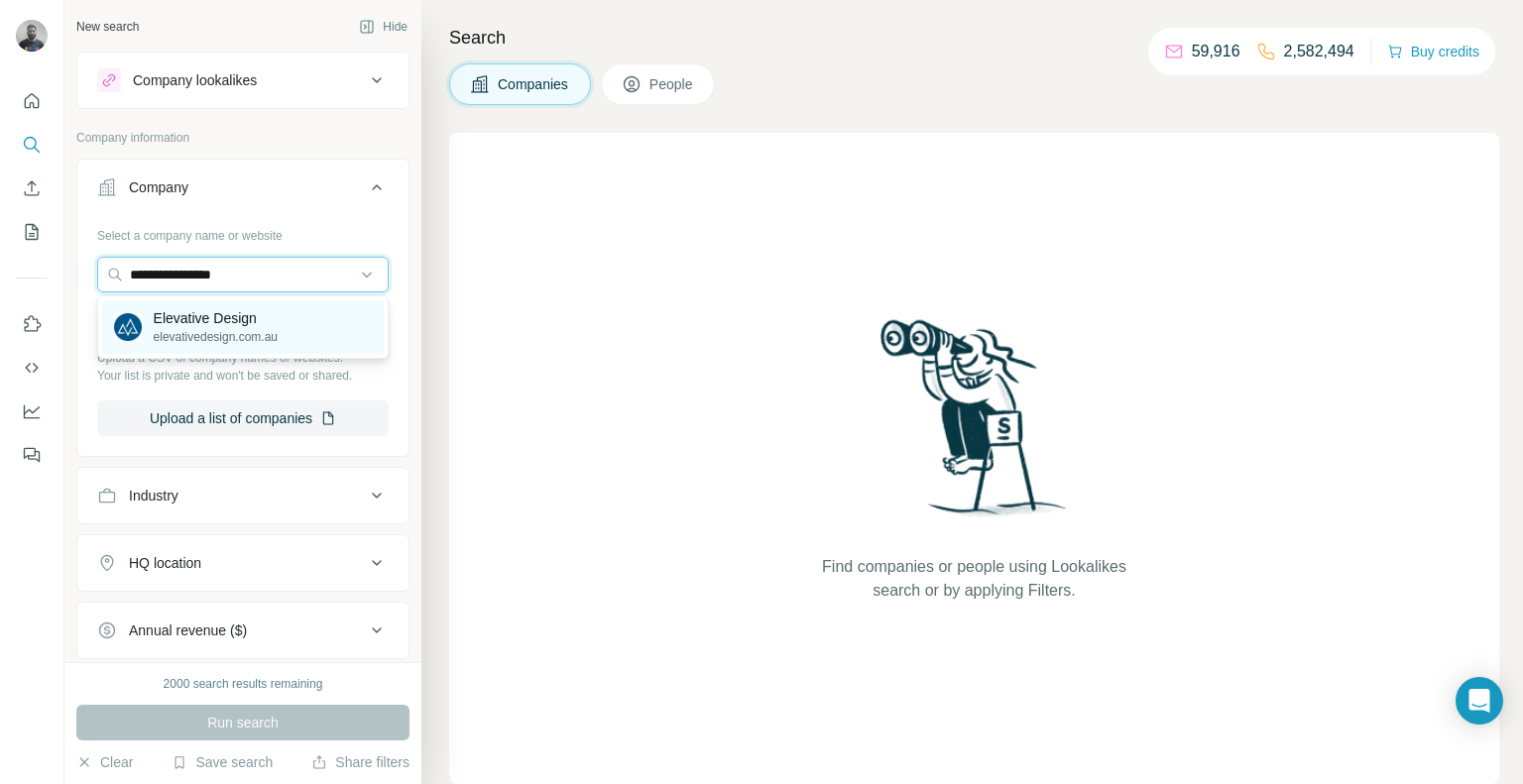 type on "**********" 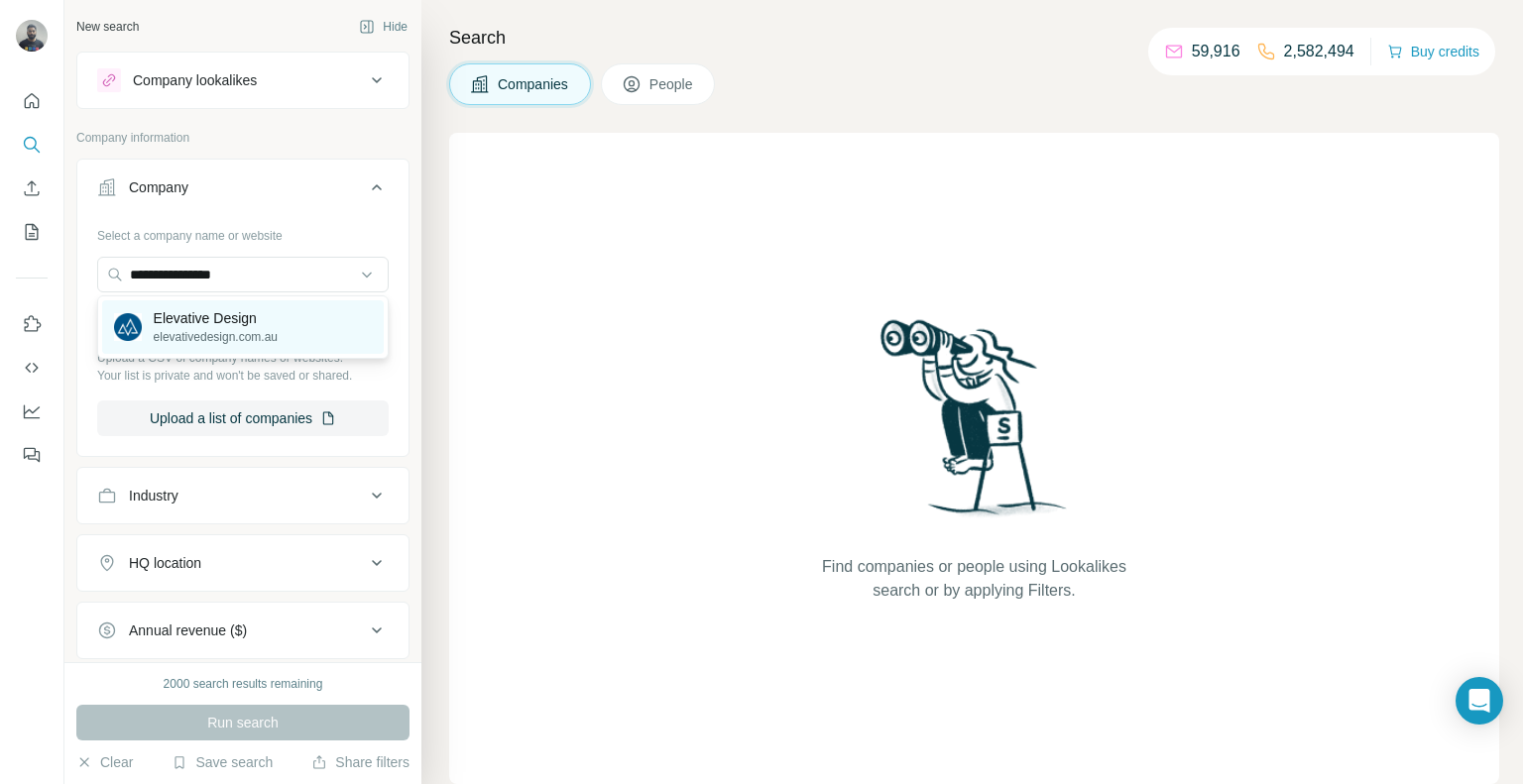 click on "Elevative Design" at bounding box center [215, 318] 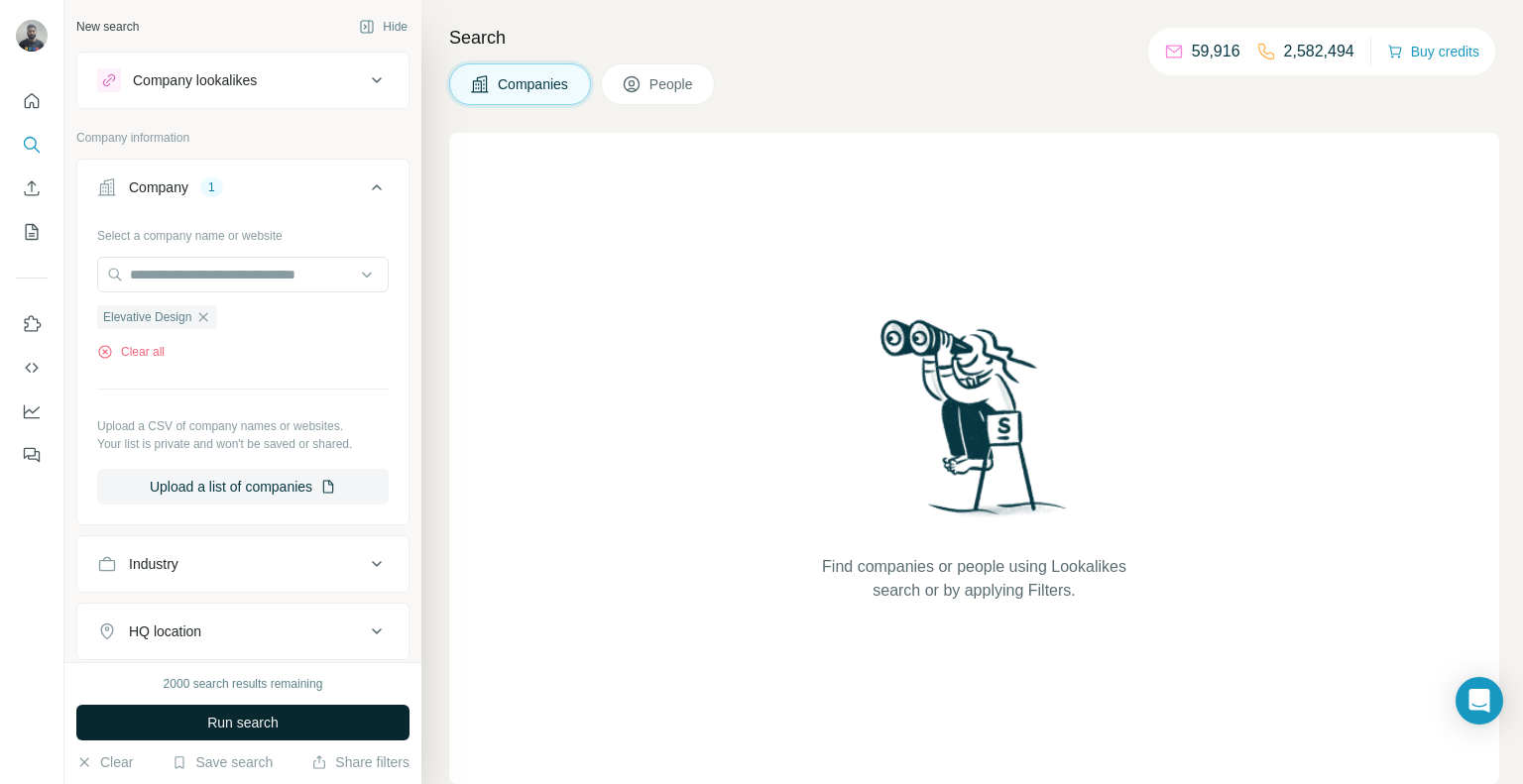 click on "Run search" at bounding box center [243, 723] 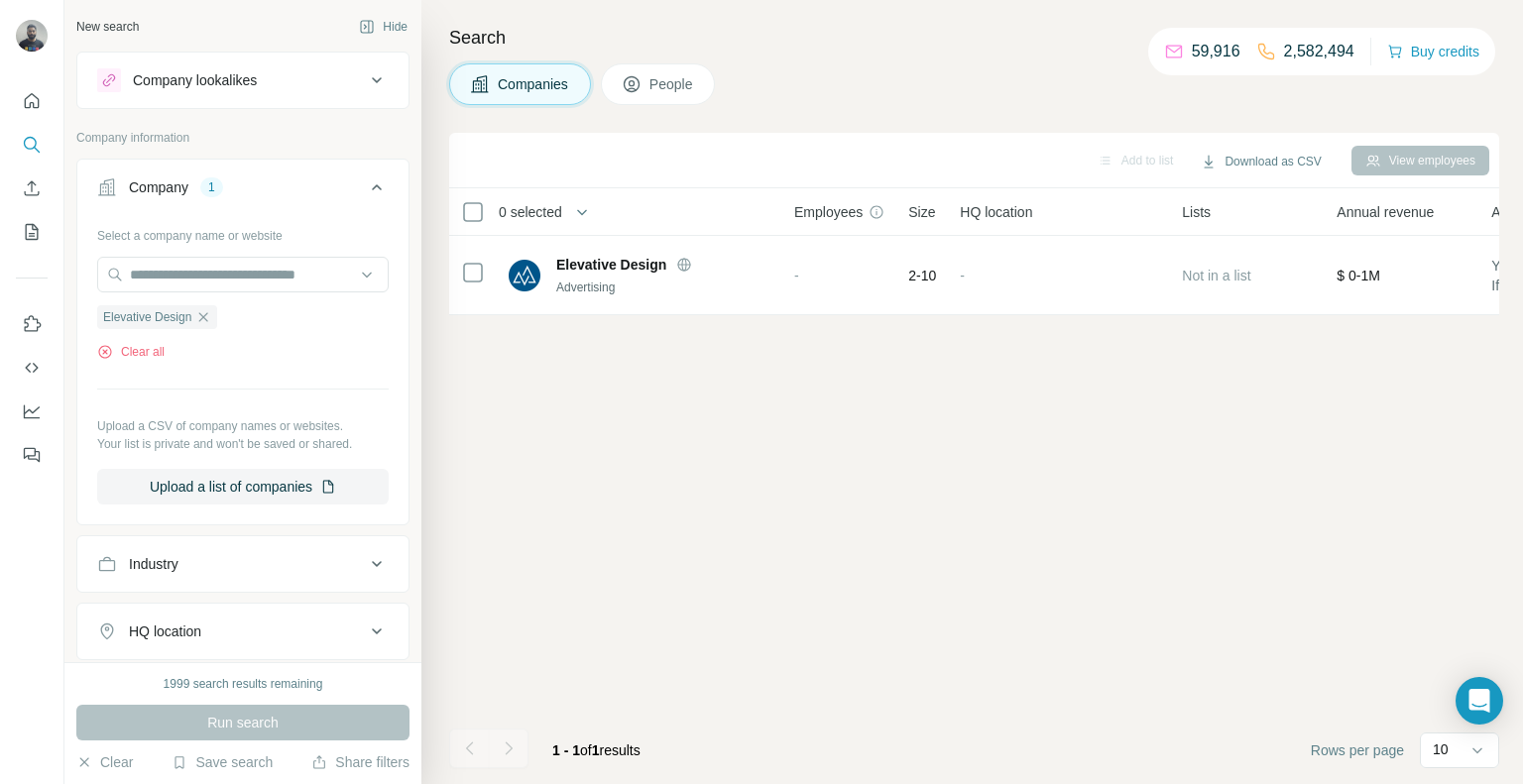 click on "People" at bounding box center [658, 84] 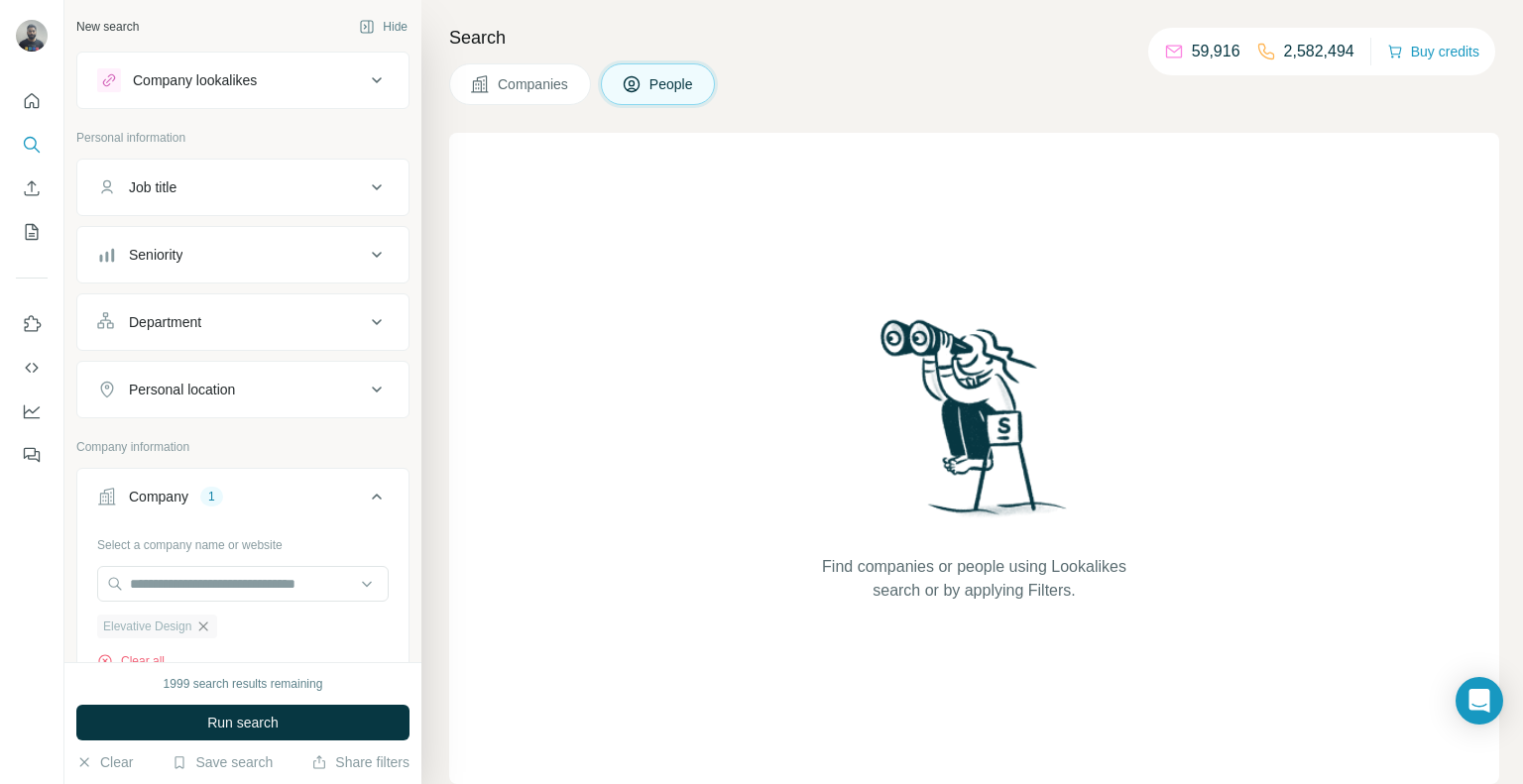 click 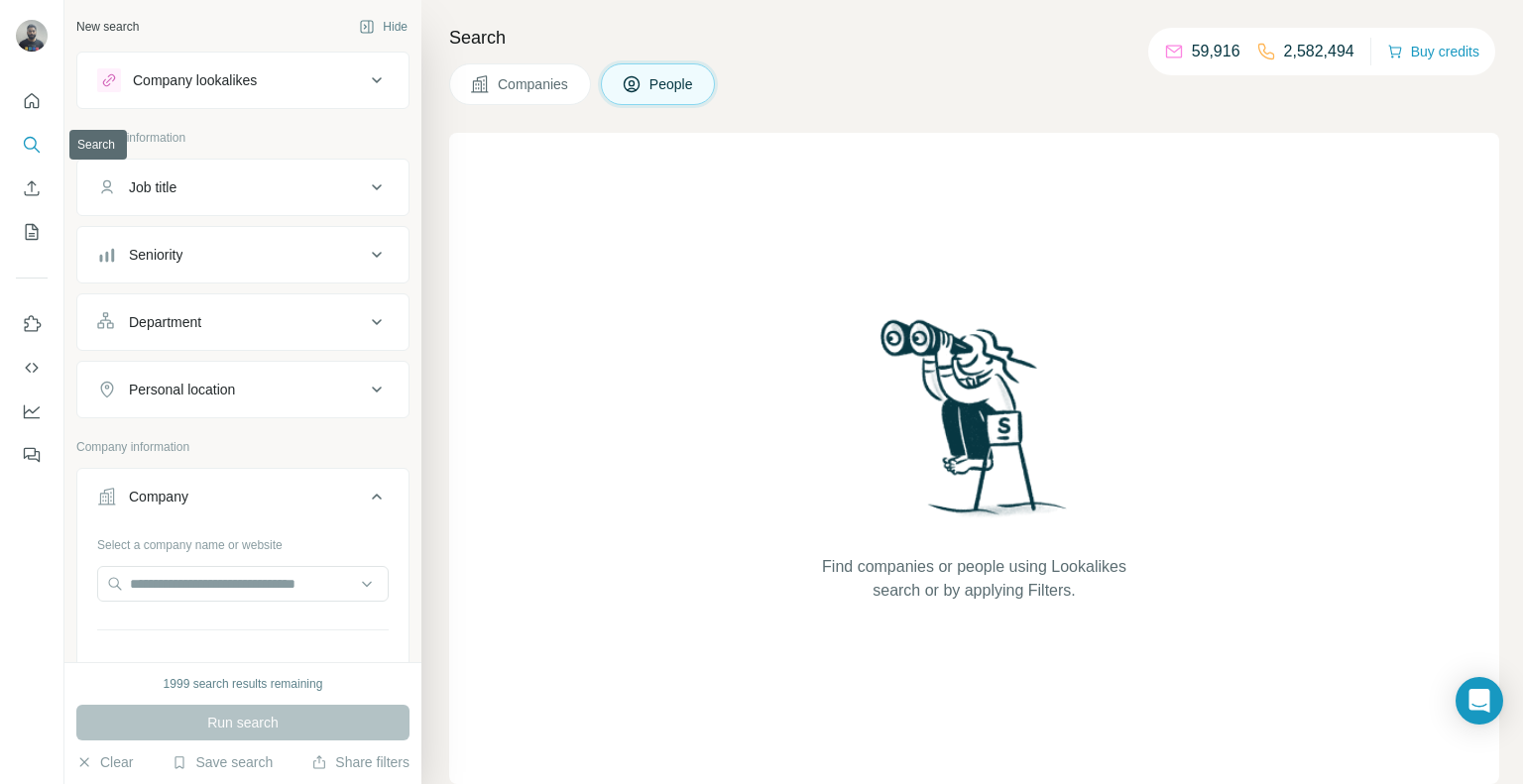click 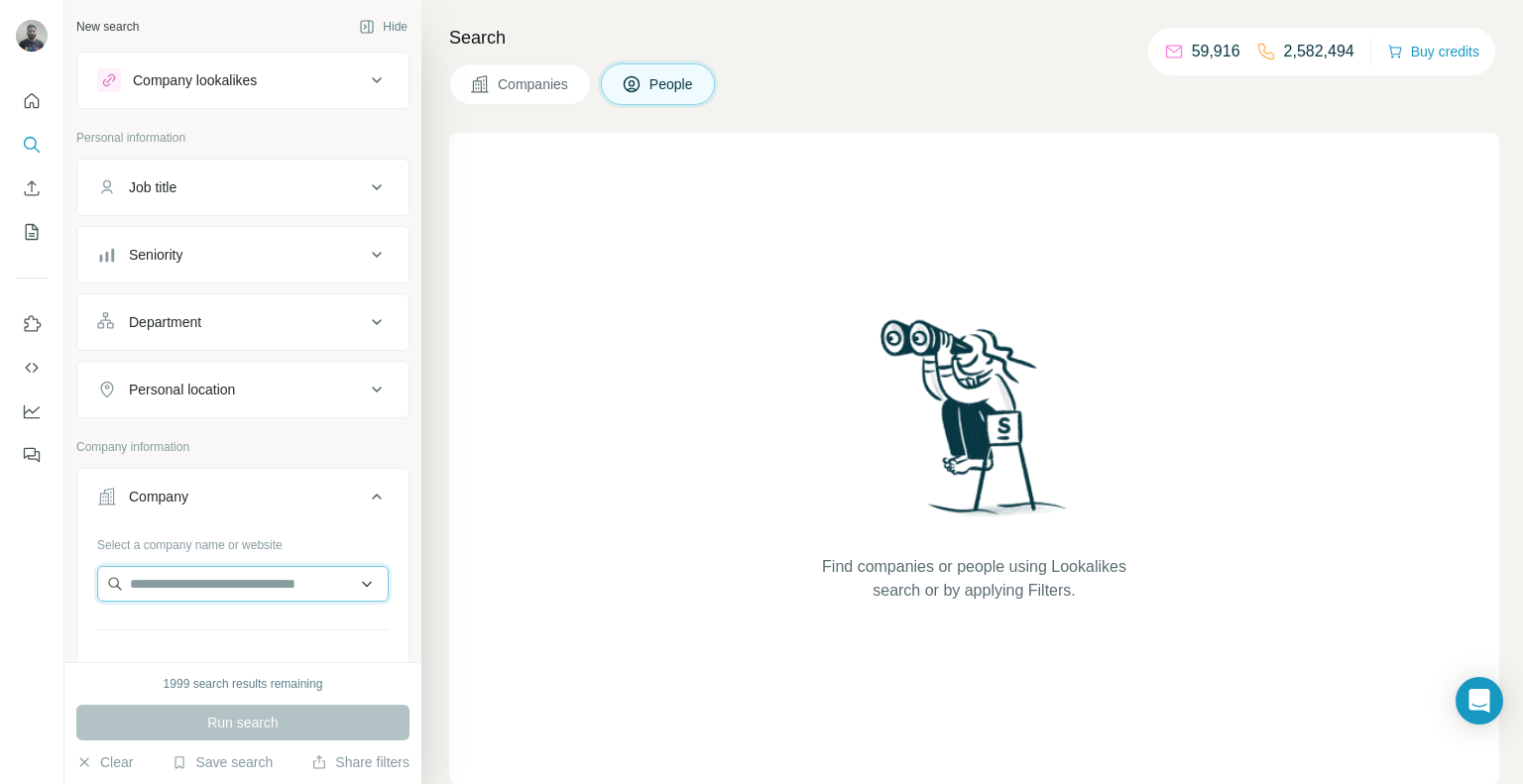 click at bounding box center (243, 584) 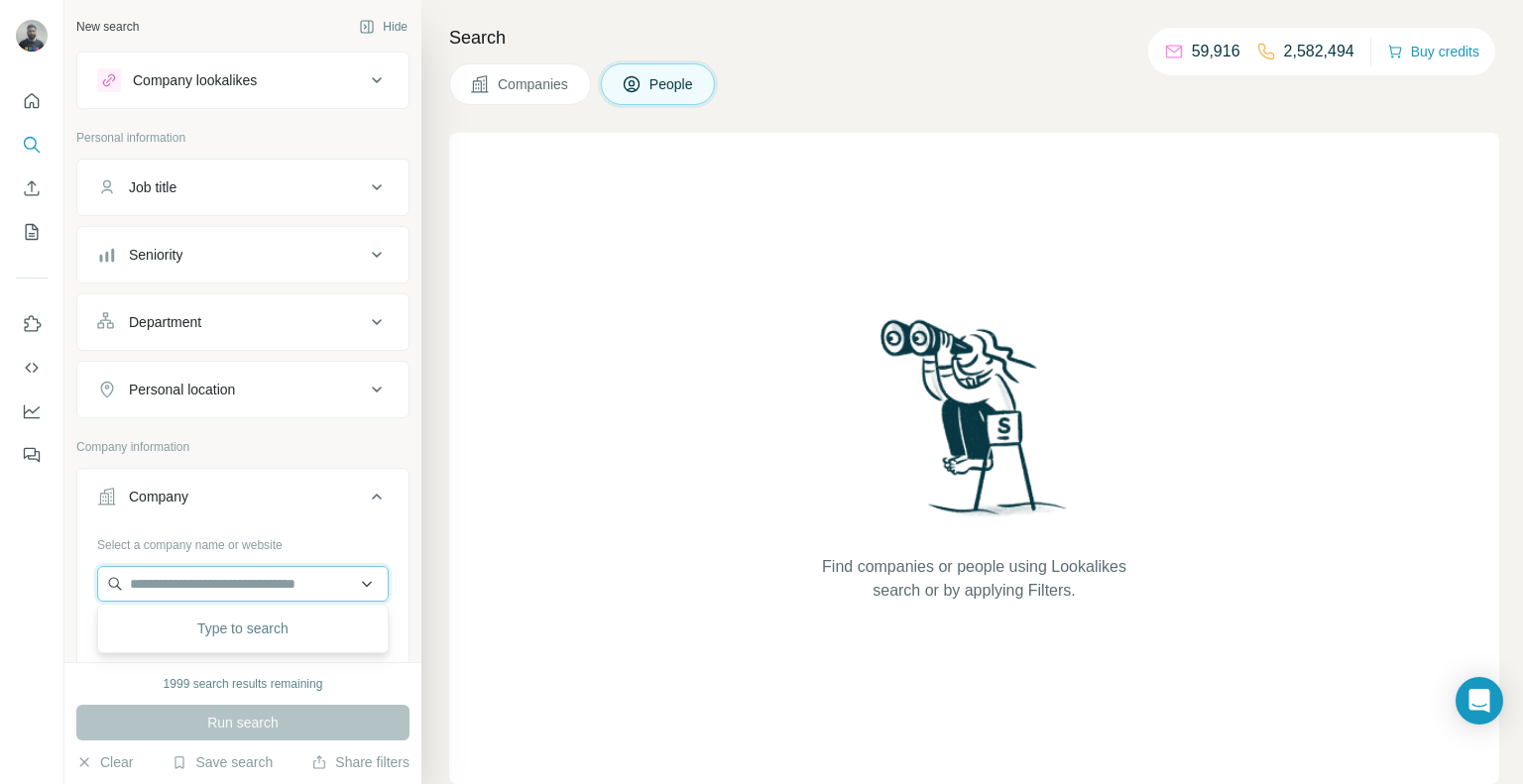 paste on "**********" 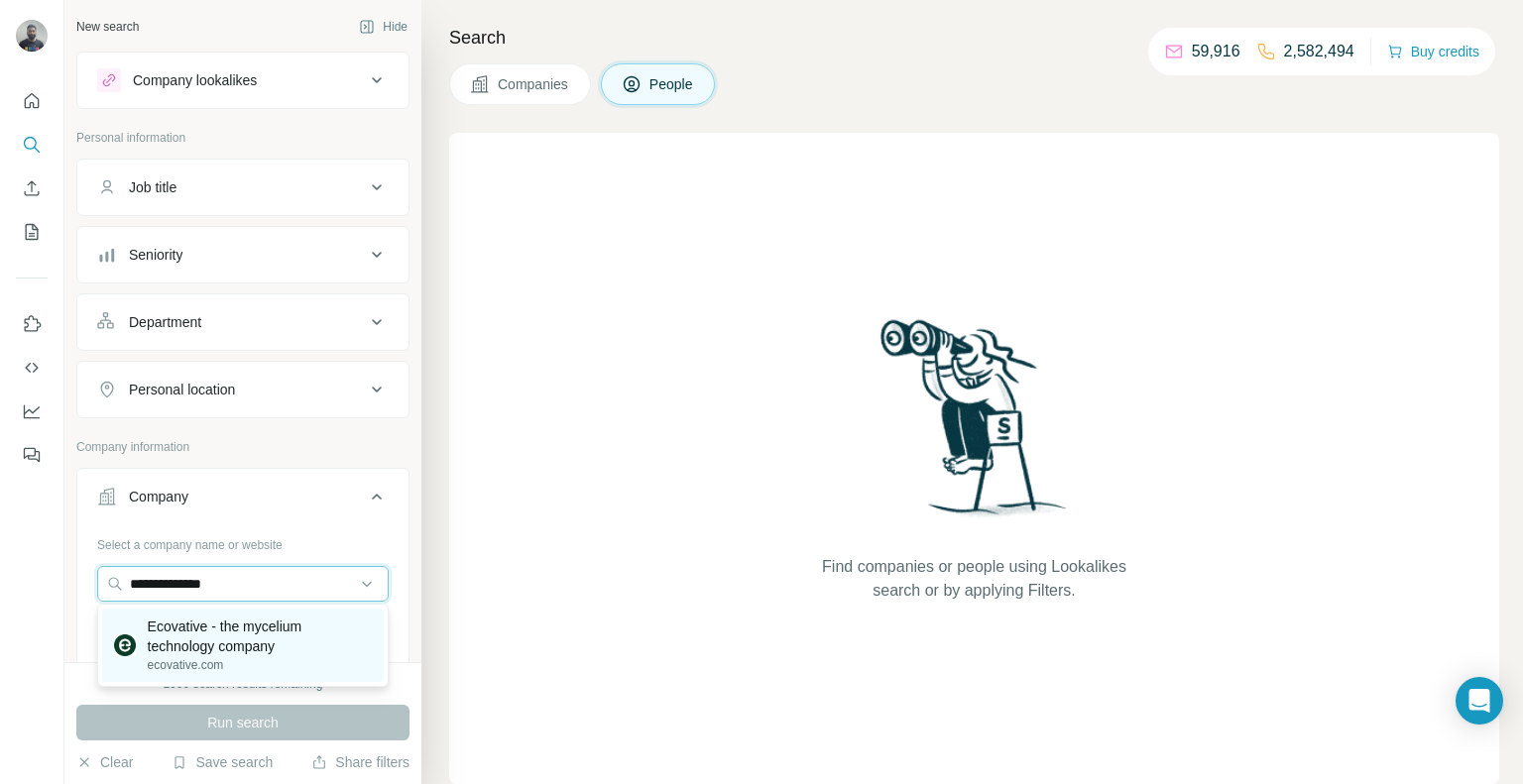 type on "**********" 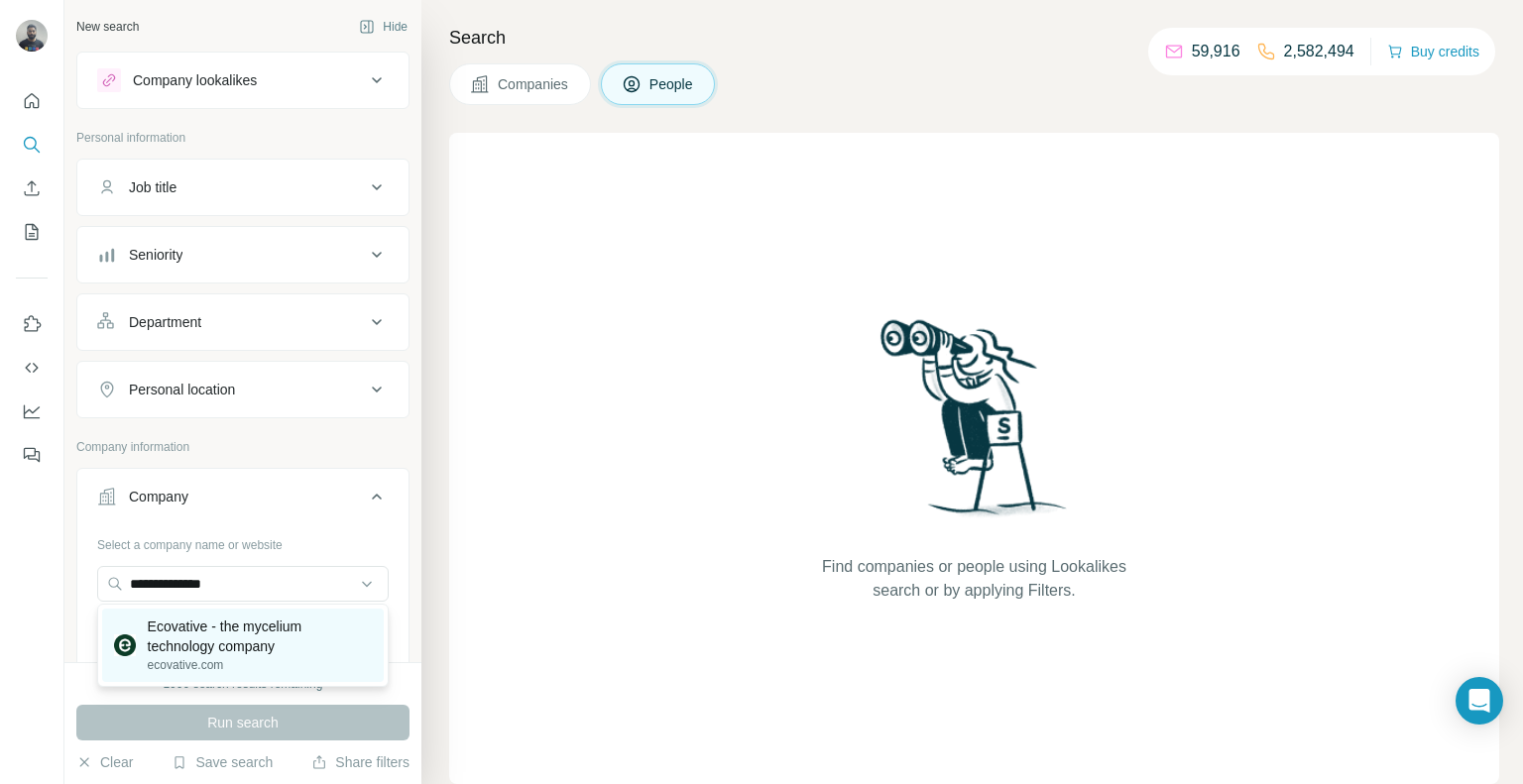 click on "Ecovative - the mycelium technology company" at bounding box center (260, 636) 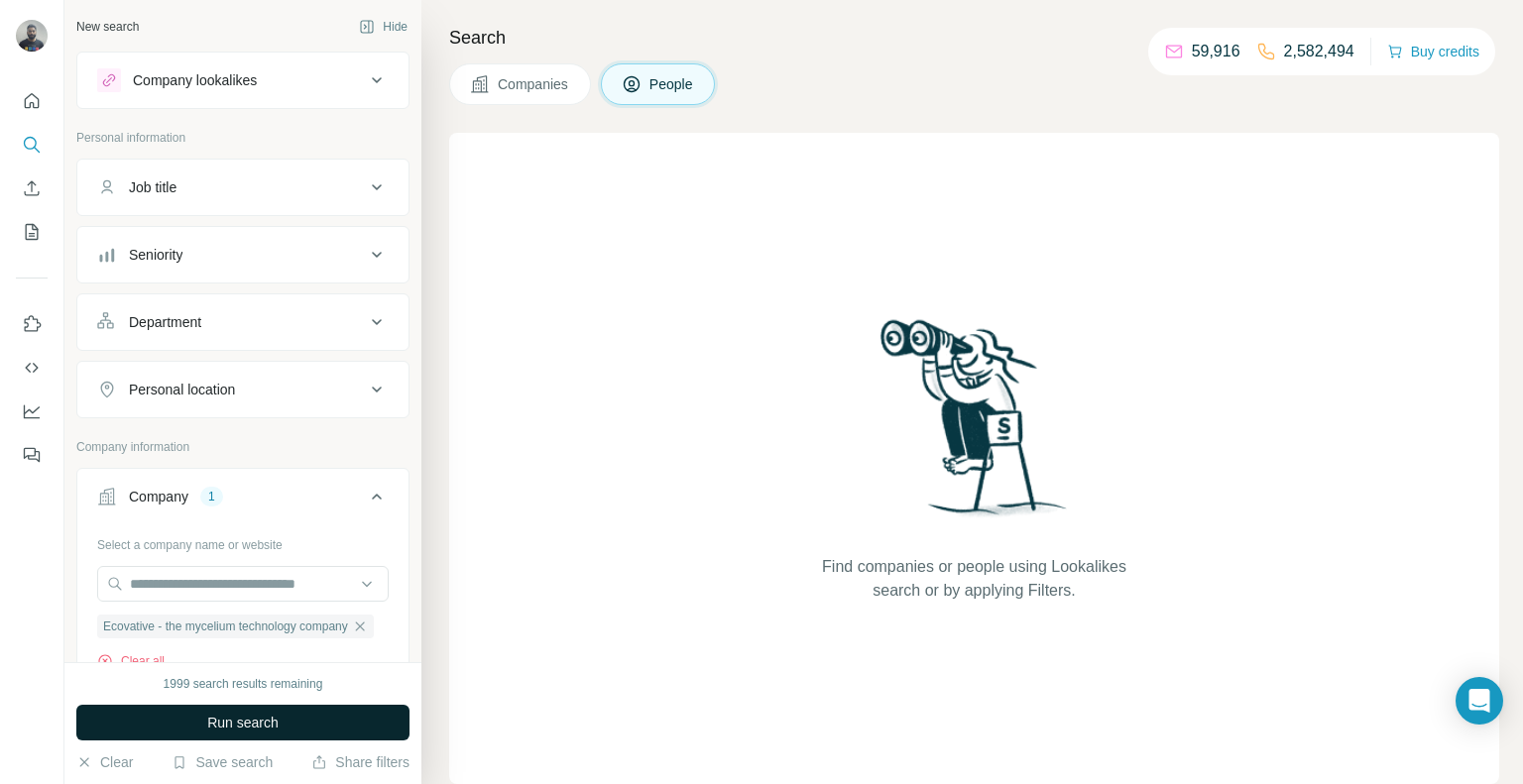 click on "Run search" at bounding box center [243, 723] 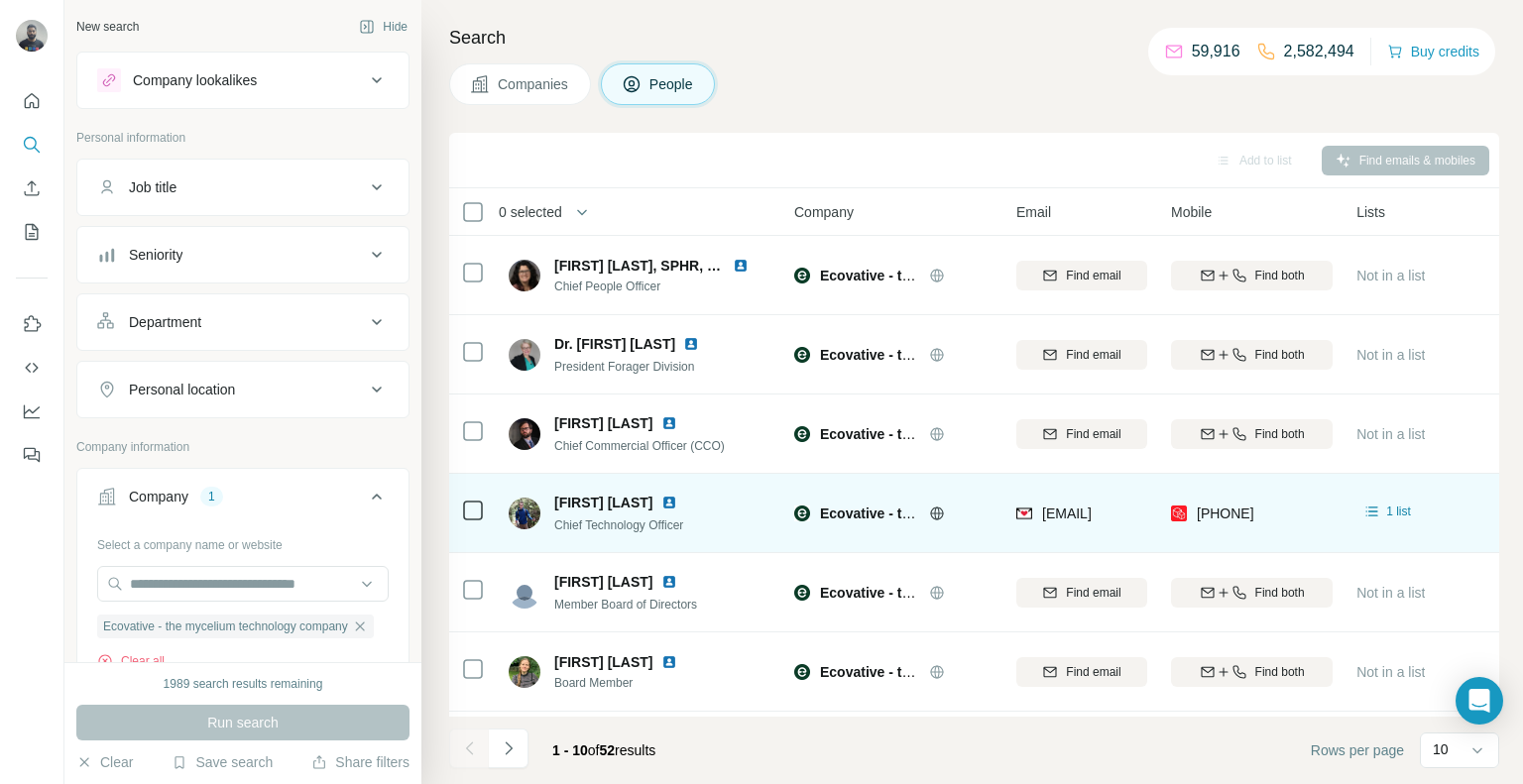 scroll, scrollTop: 311, scrollLeft: 0, axis: vertical 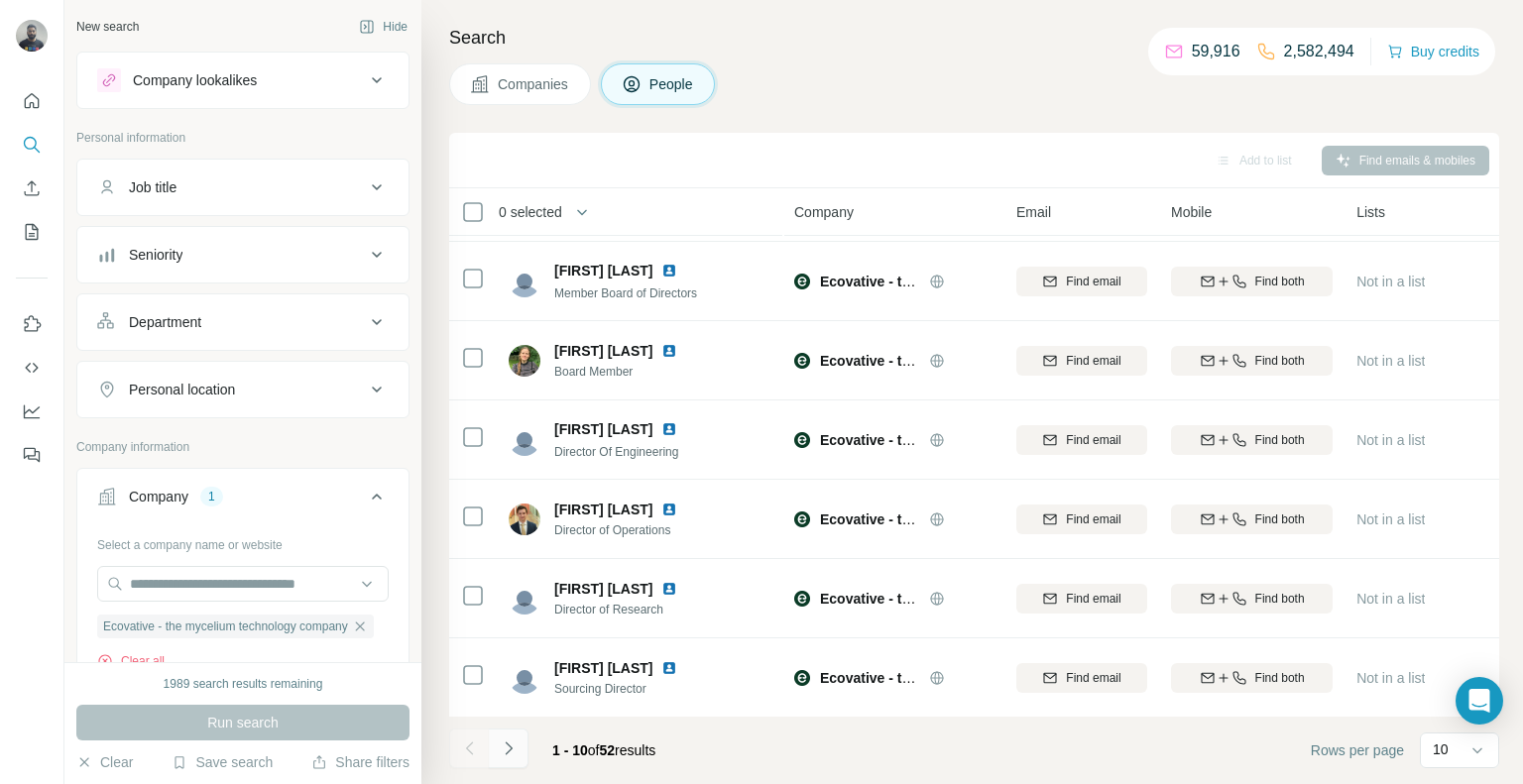 click 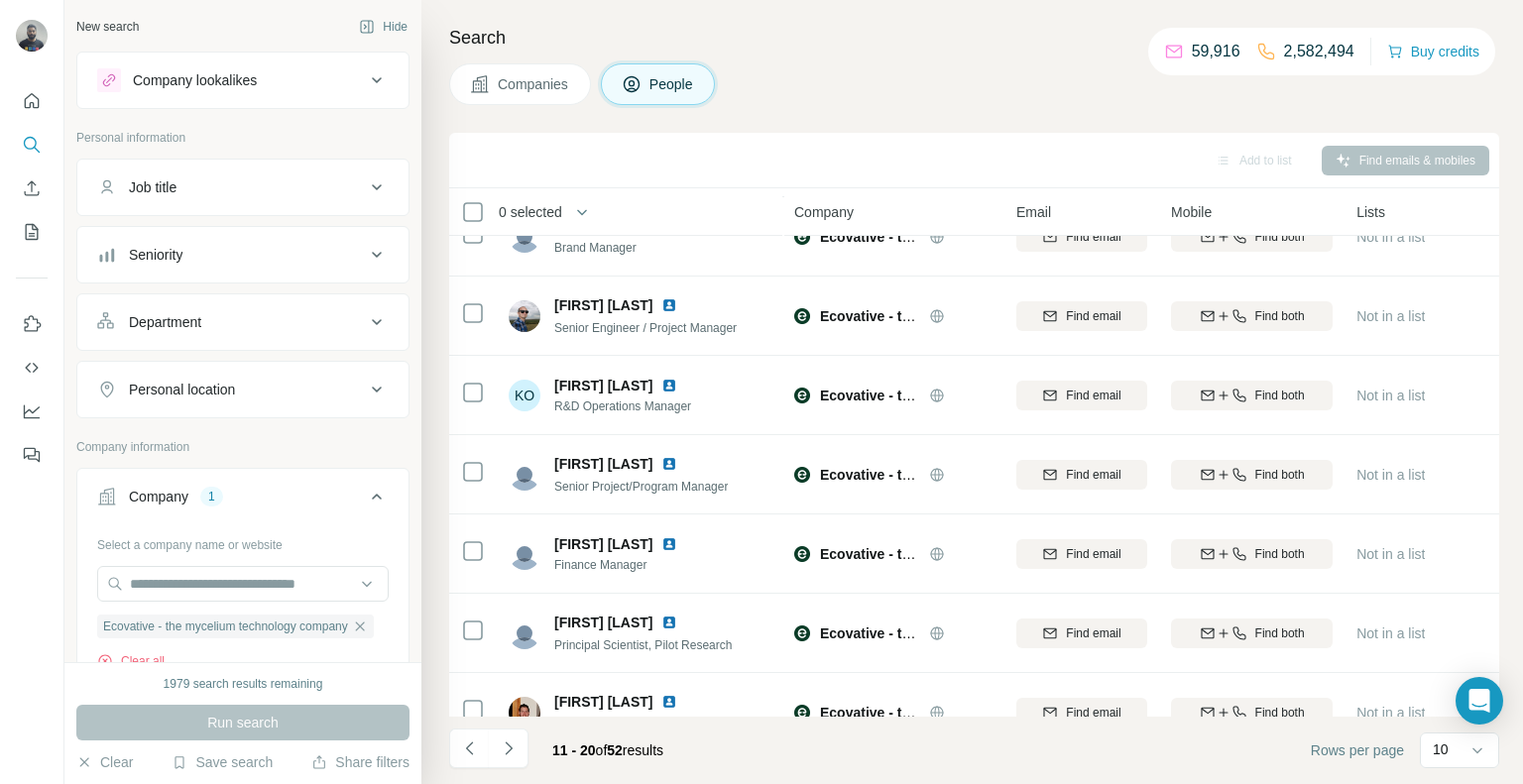 scroll, scrollTop: 311, scrollLeft: 0, axis: vertical 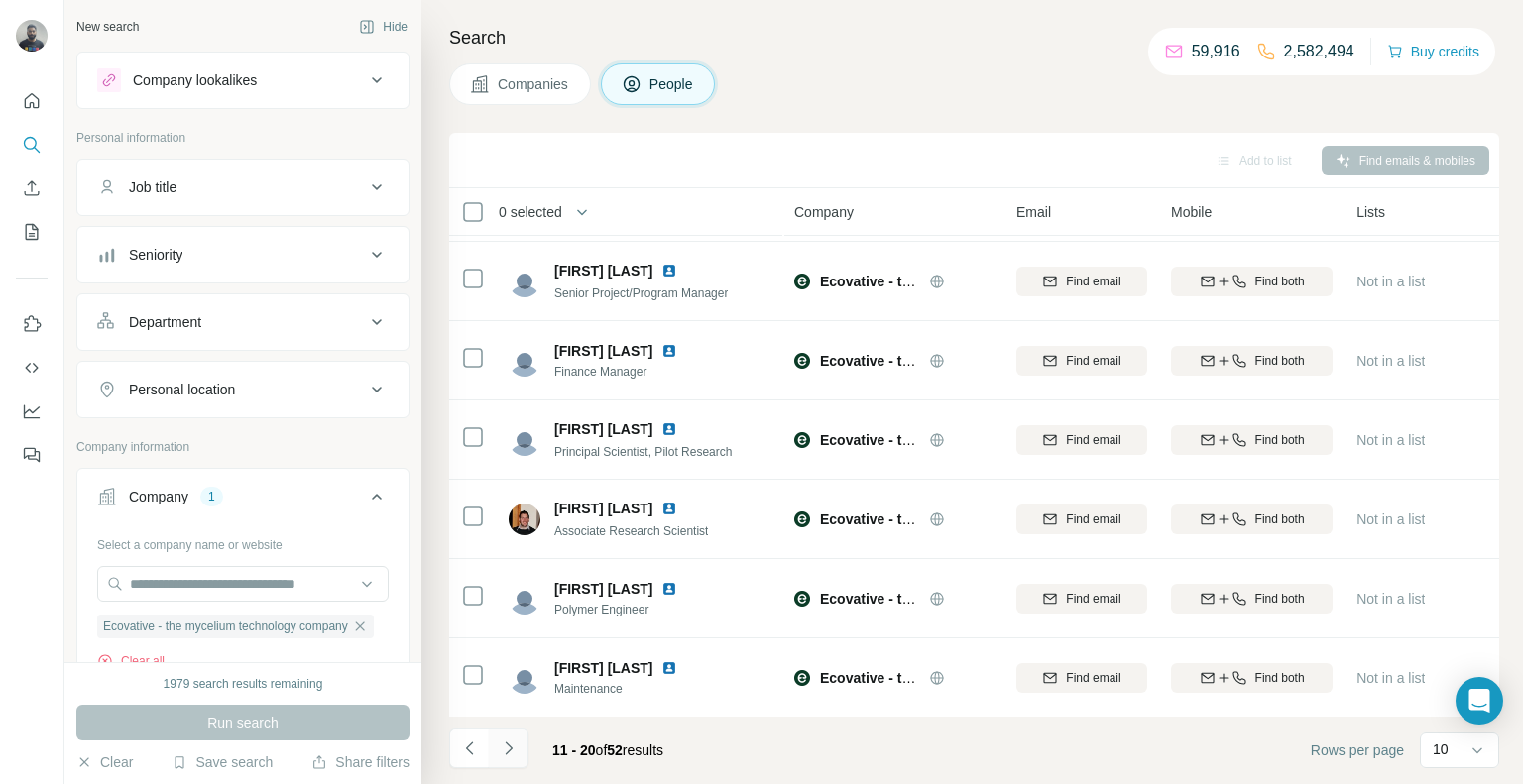 click 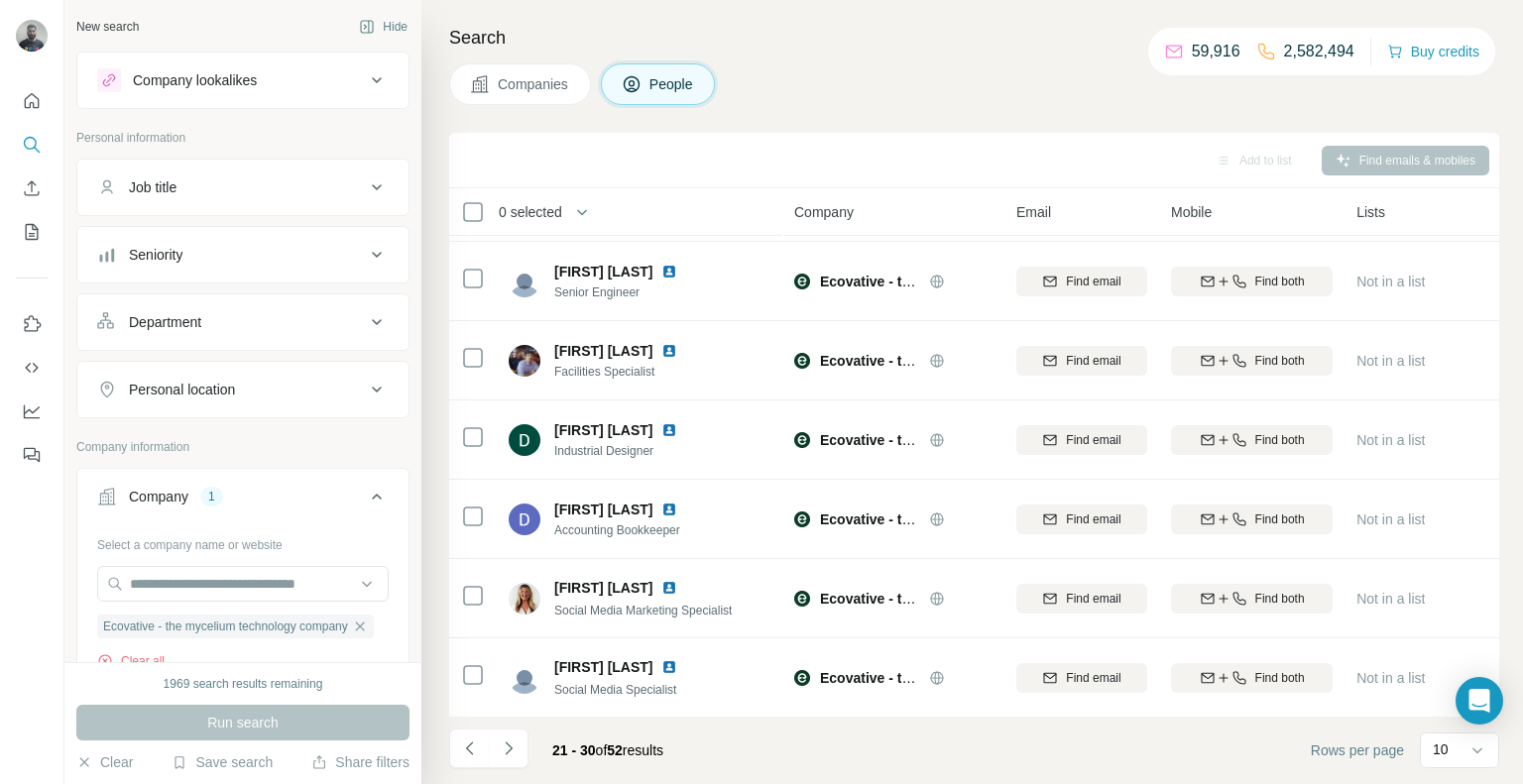 scroll, scrollTop: 0, scrollLeft: 0, axis: both 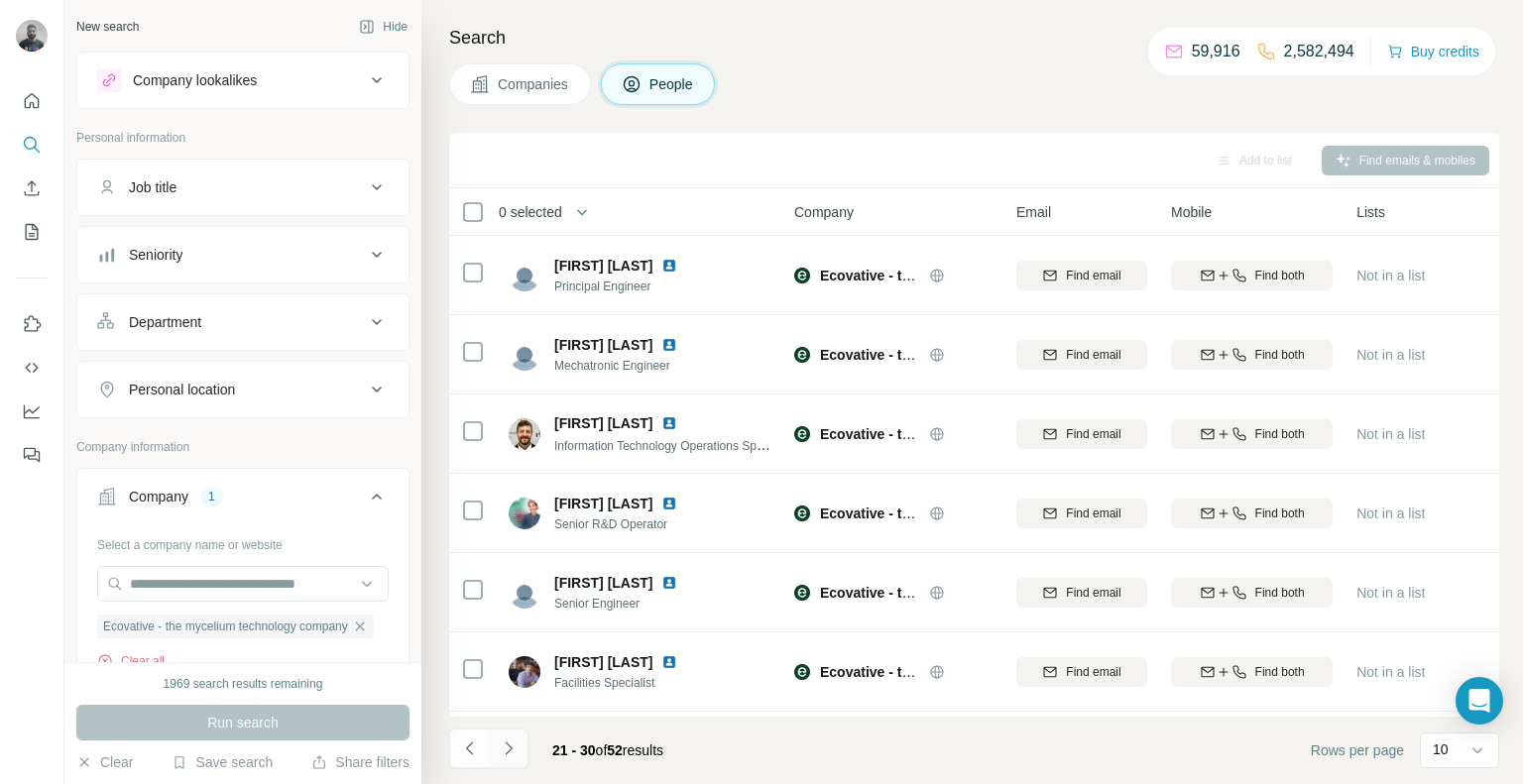 click 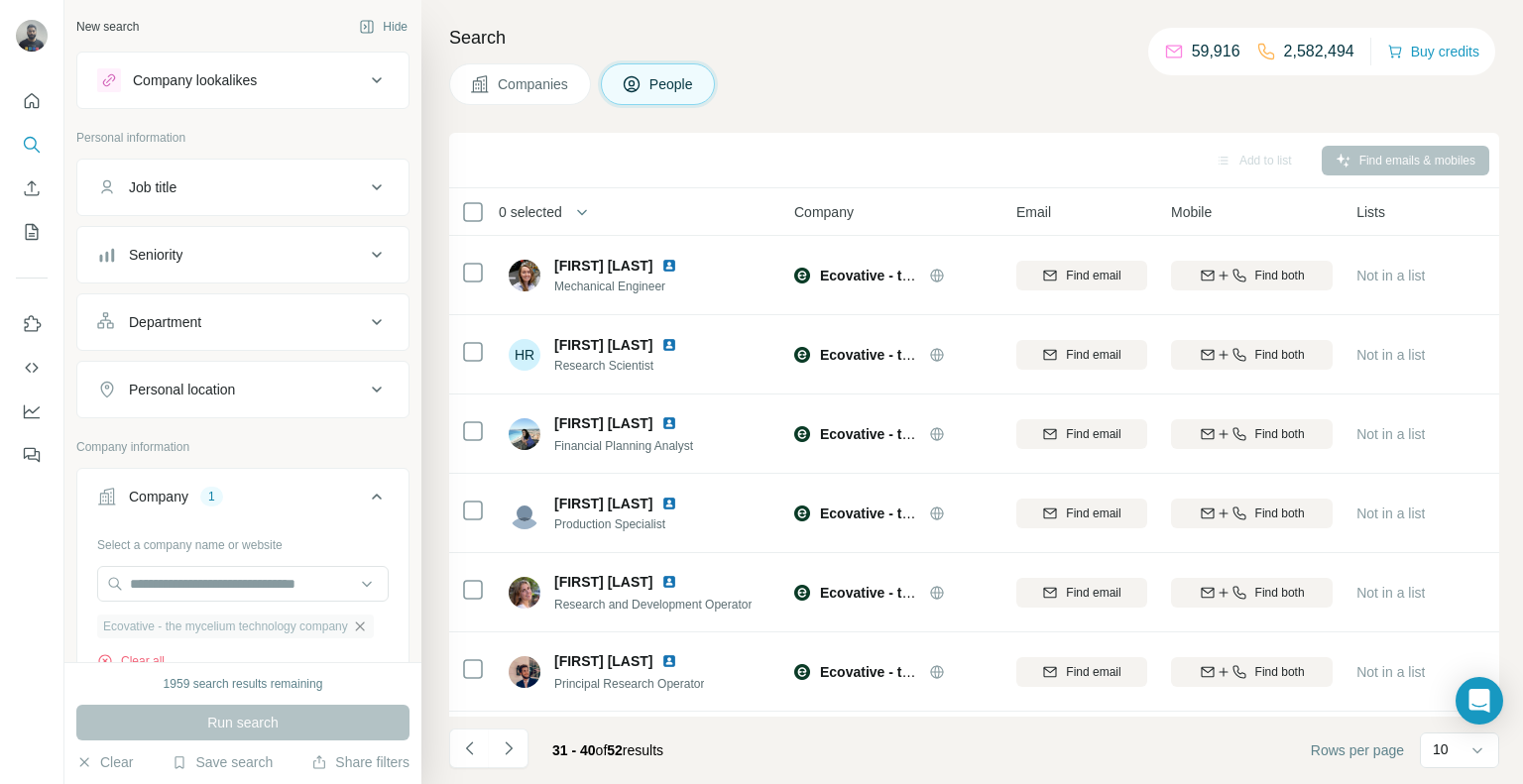 click 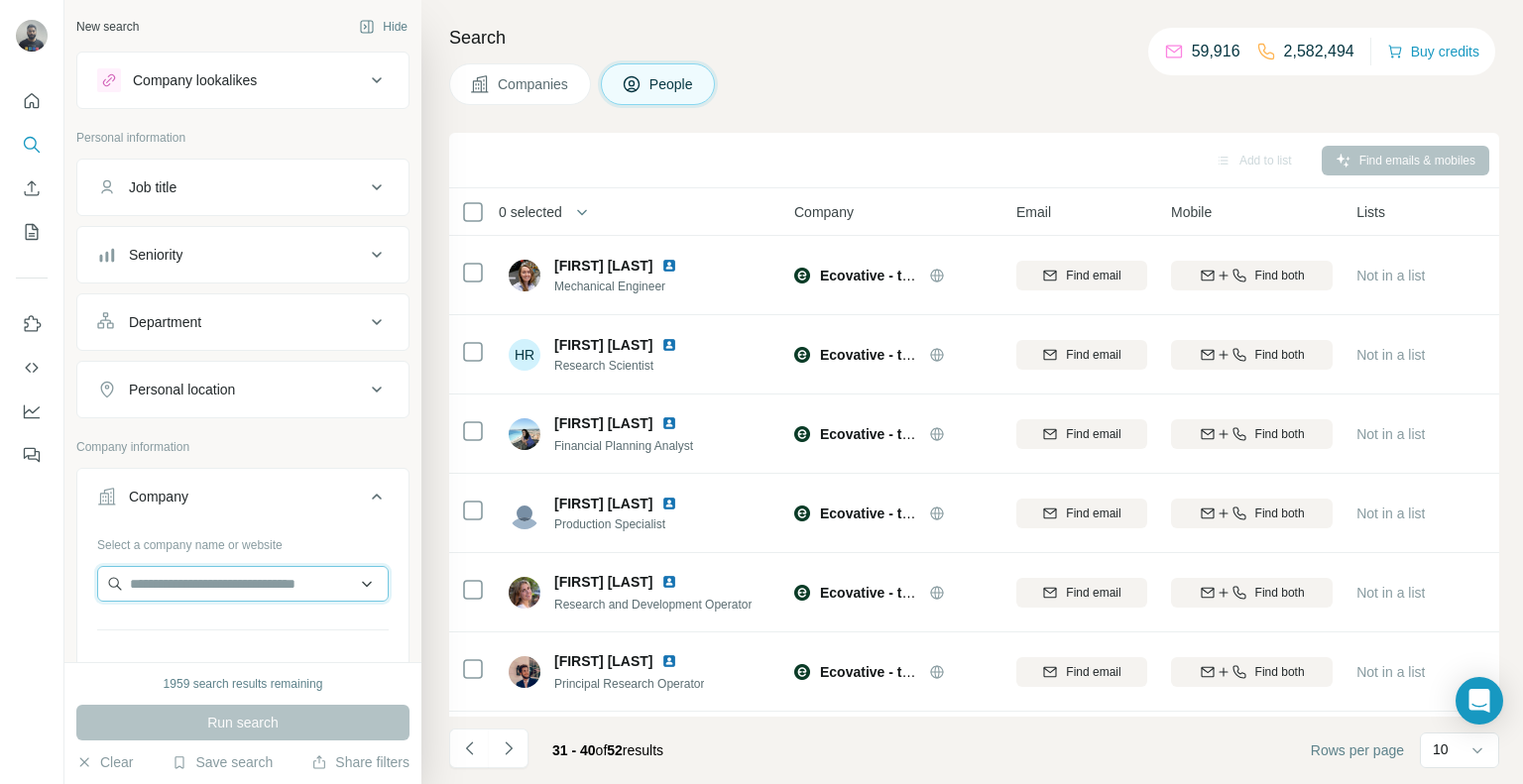 click at bounding box center (243, 584) 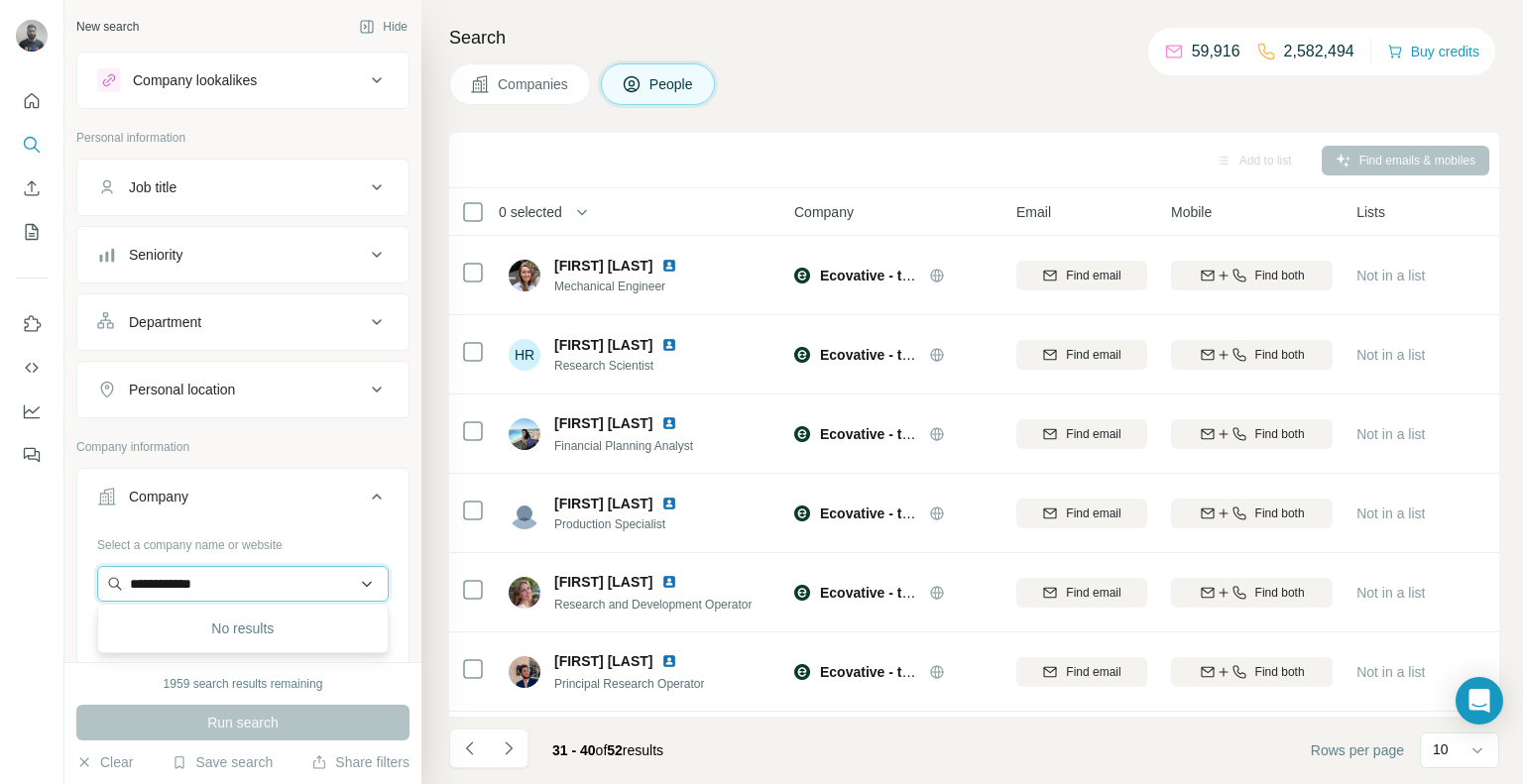 click on "**********" at bounding box center [243, 584] 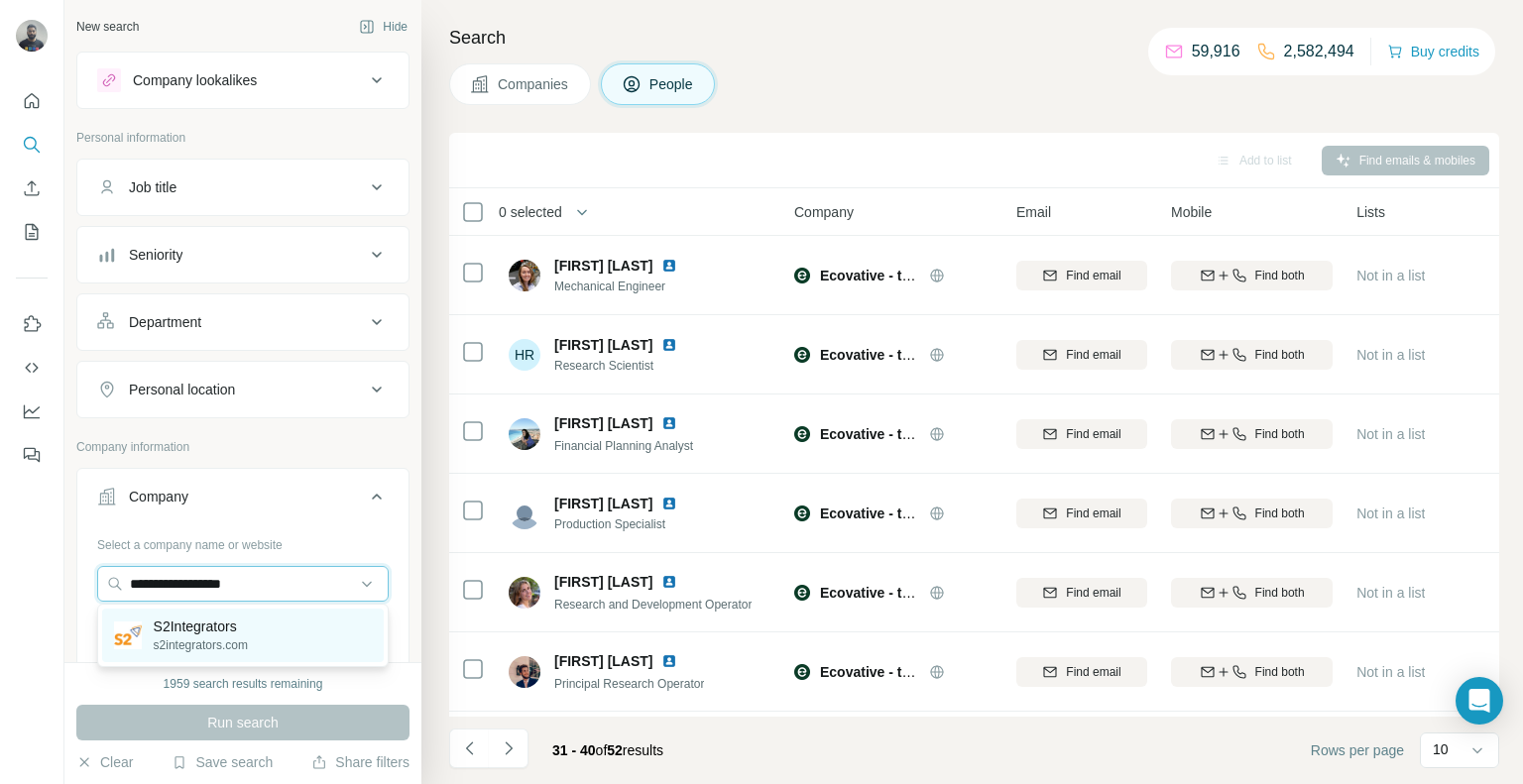type on "**********" 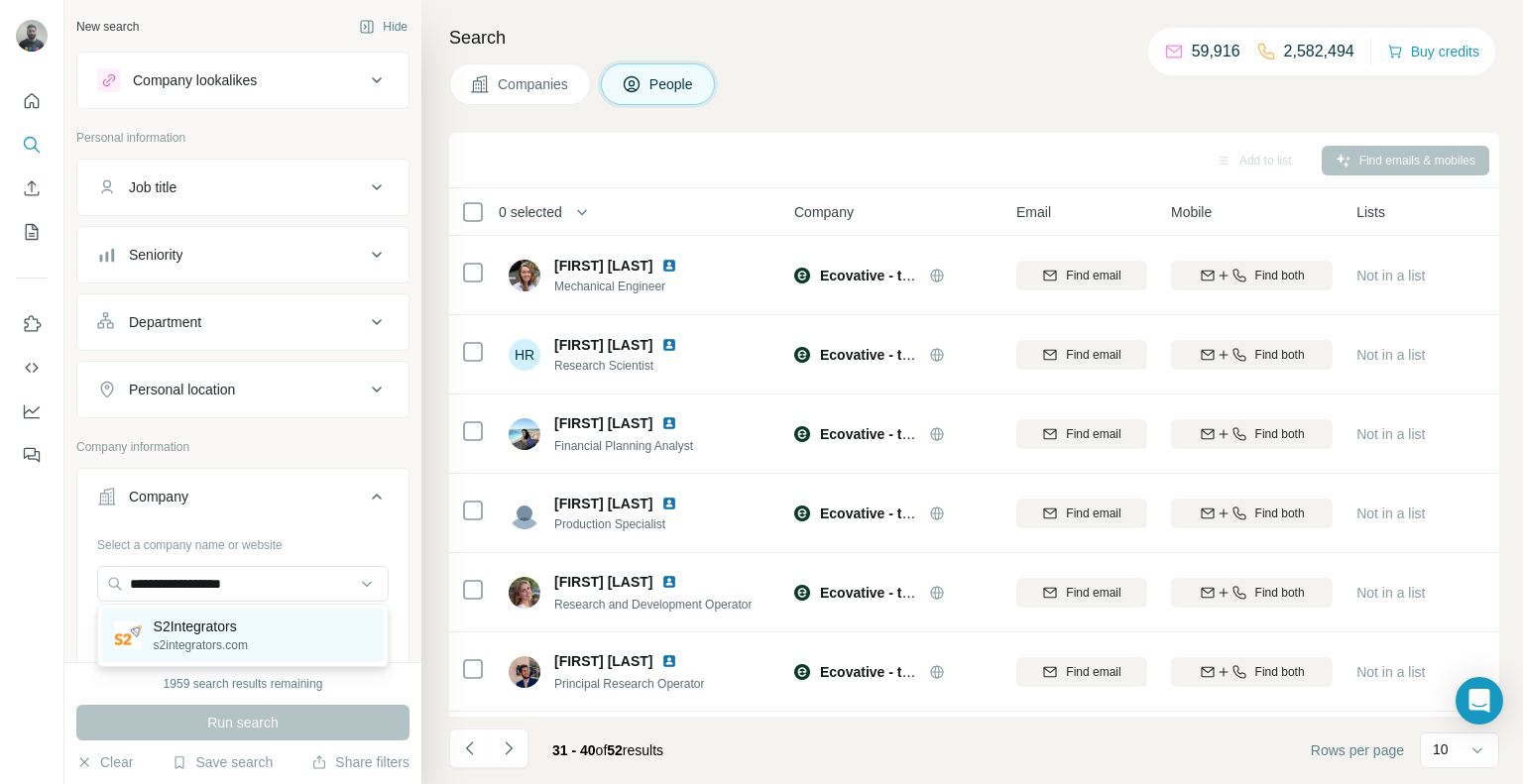 click on "S2Integrators" at bounding box center [200, 626] 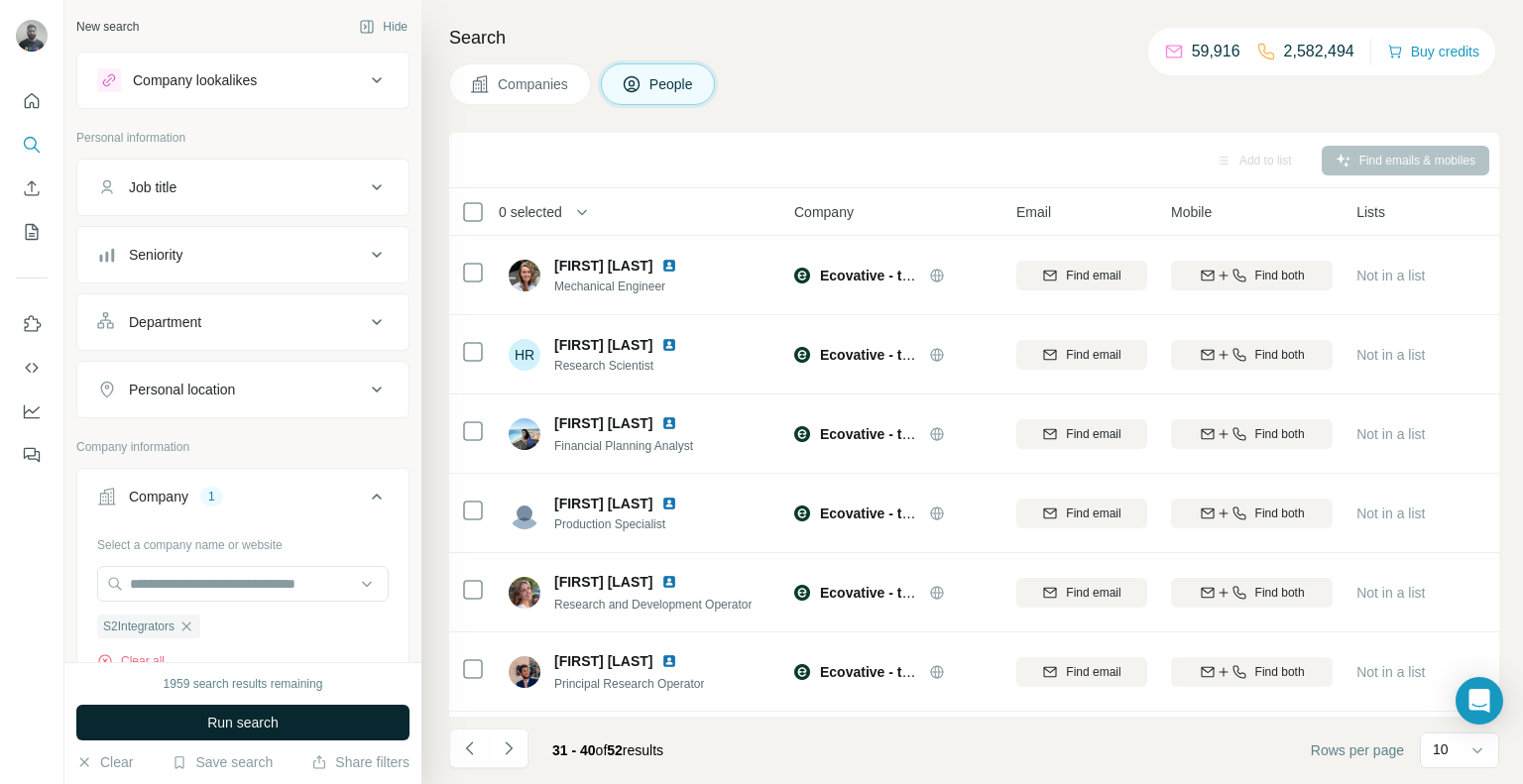 click on "Run search" at bounding box center (243, 723) 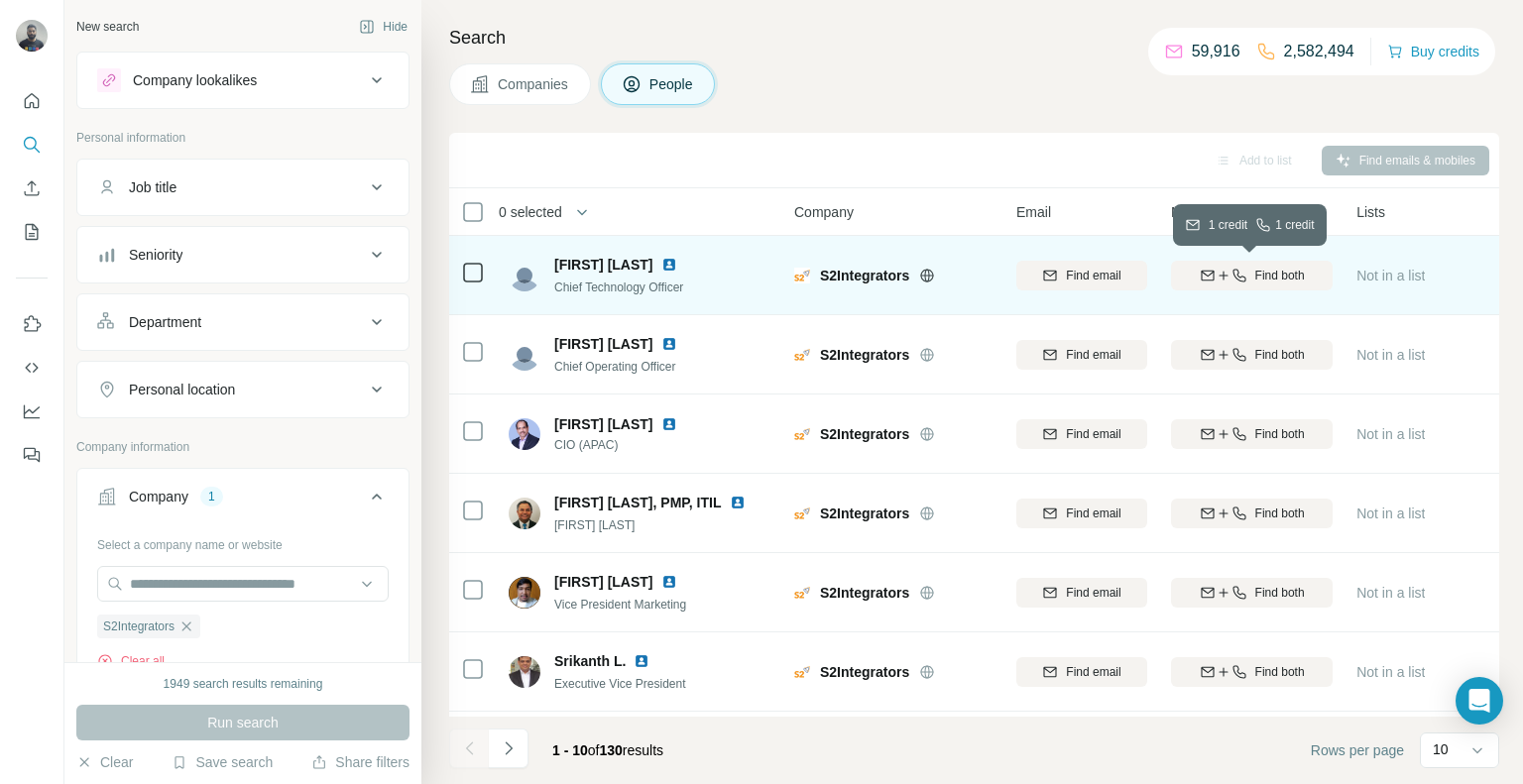 click on "Find both" at bounding box center (1251, 276) 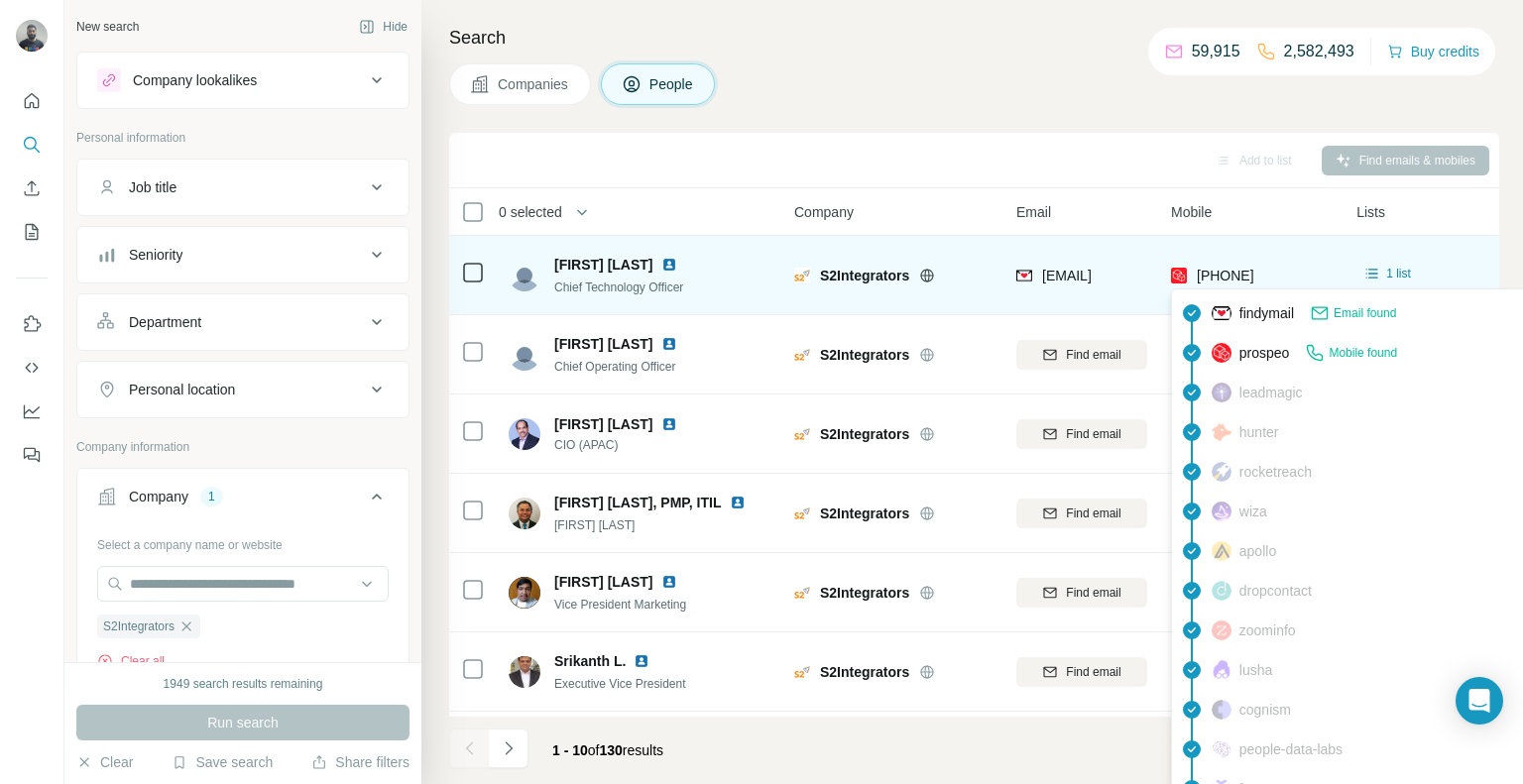 drag, startPoint x: 1313, startPoint y: 262, endPoint x: 1195, endPoint y: 276, distance: 118.8276 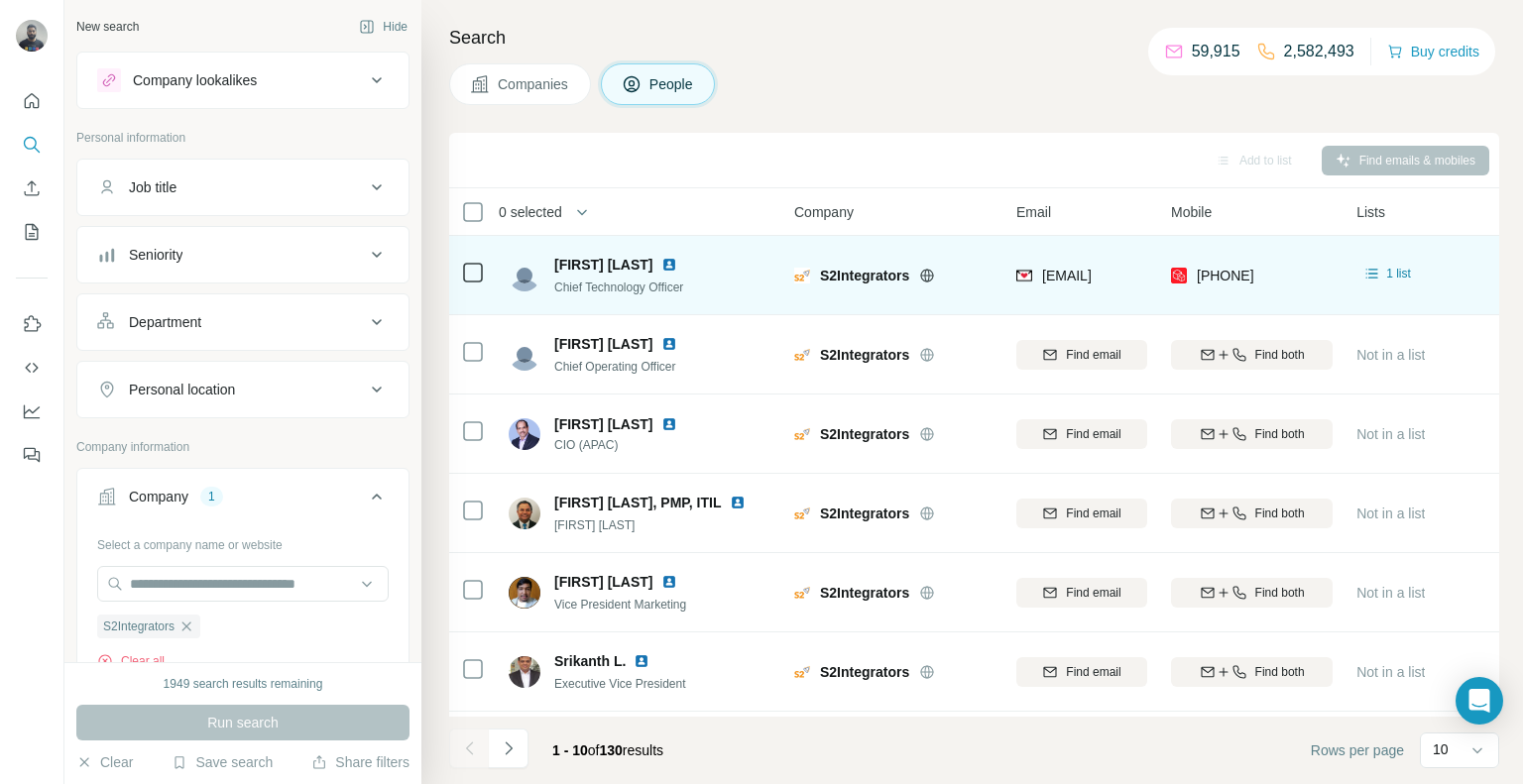 click on "[EMAIL]" at bounding box center (1082, 276) 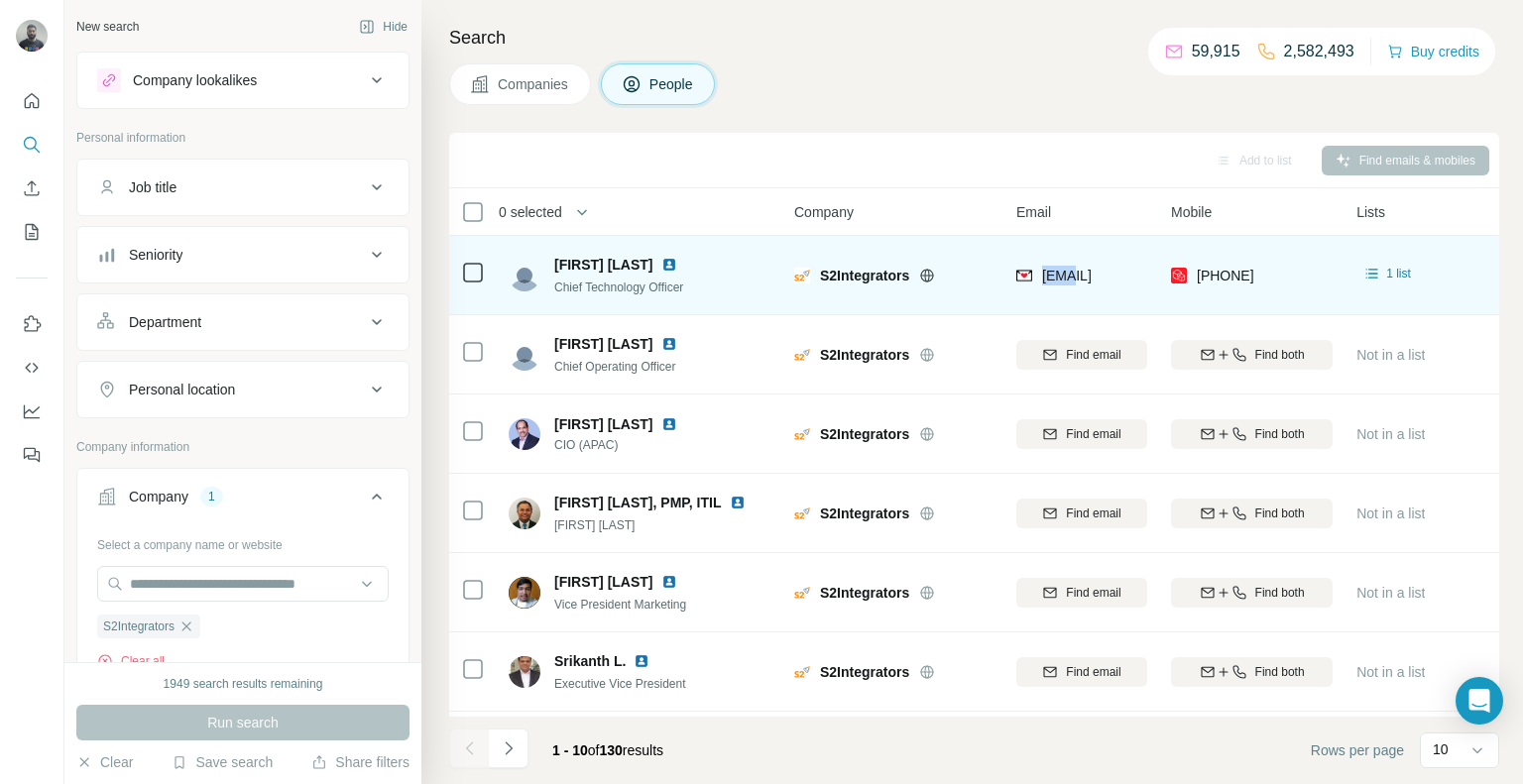 click on "[EMAIL]" at bounding box center (1082, 276) 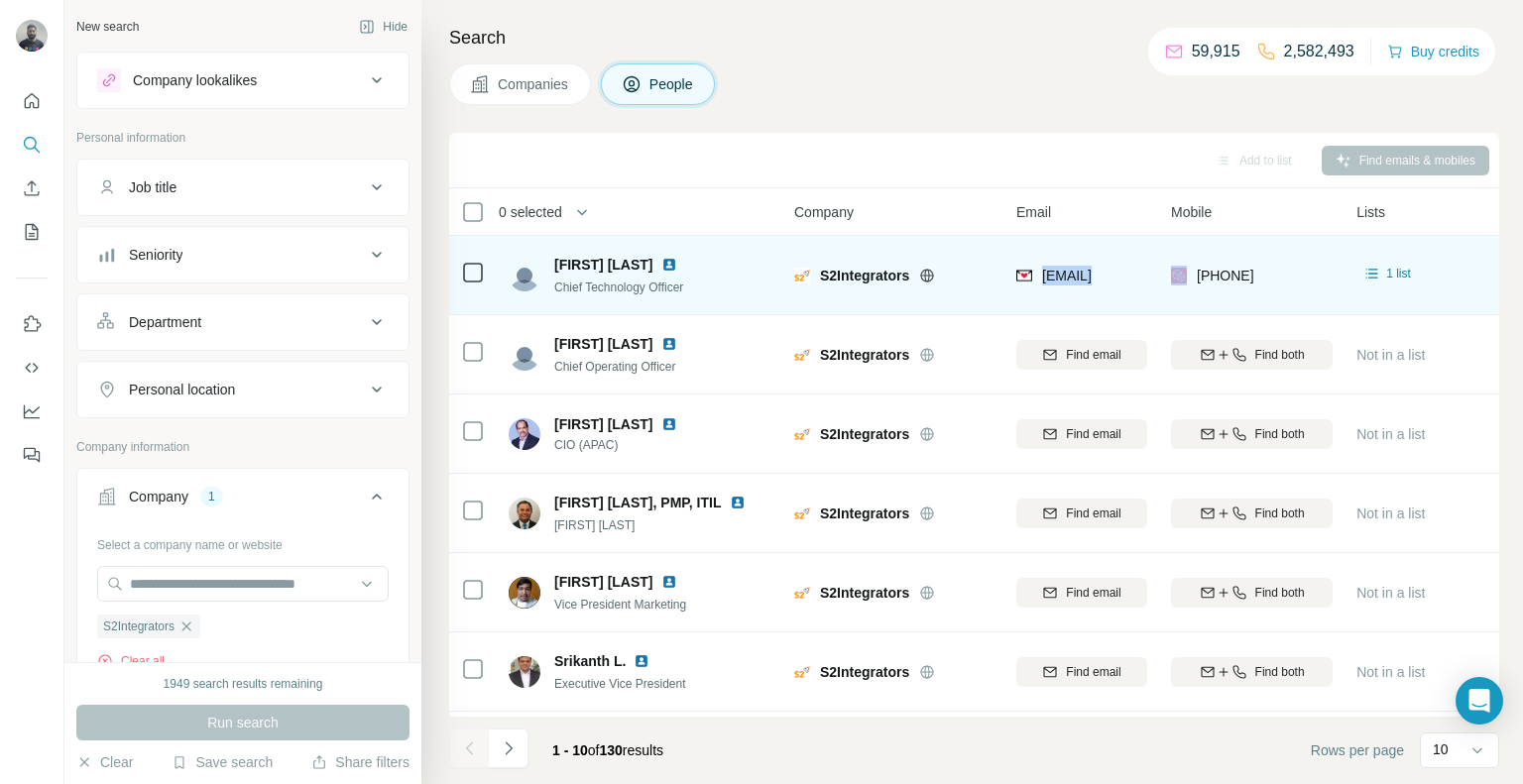 copy on "[EMAIL]" 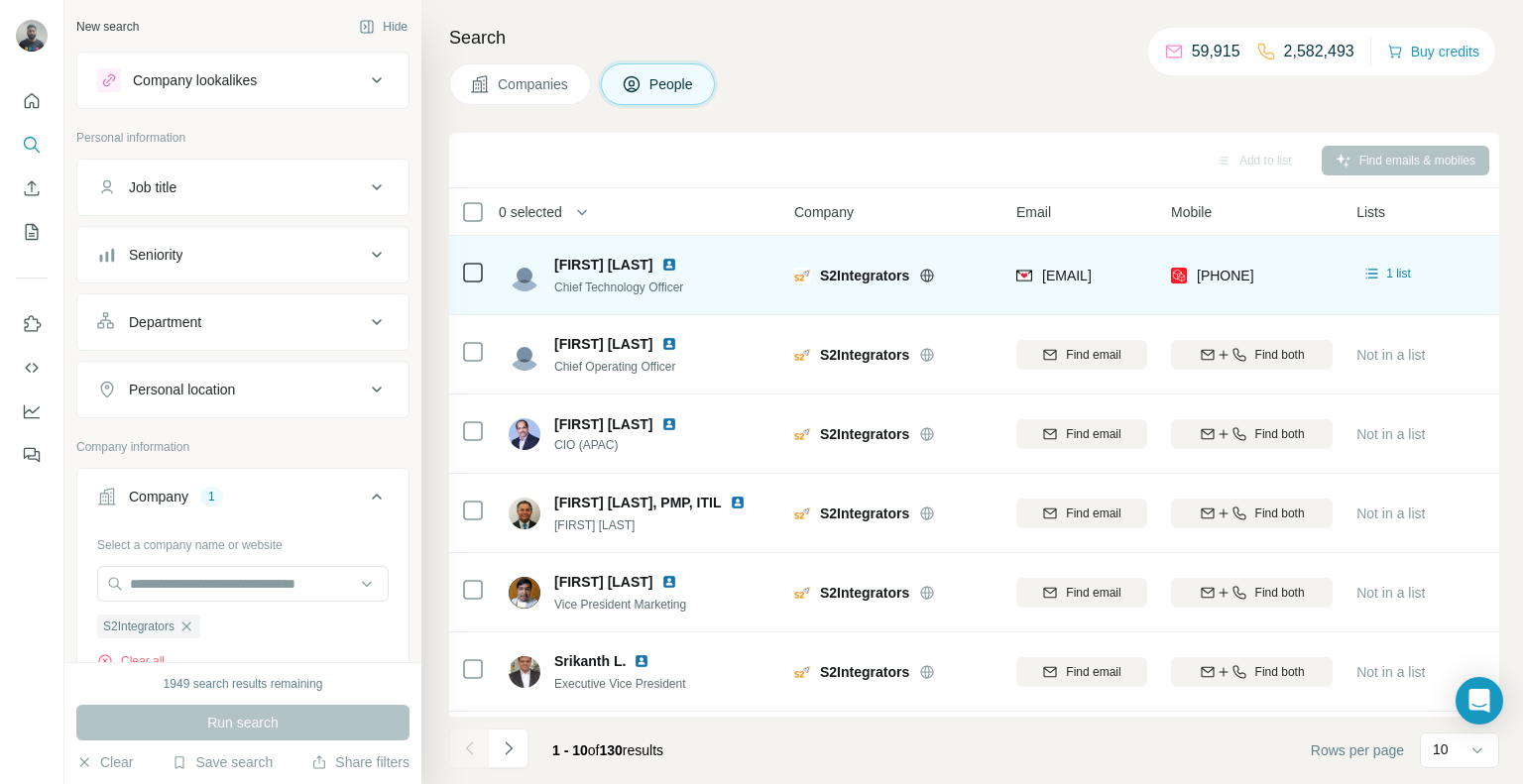 click on "[EMAIL]" at bounding box center (1082, 275) 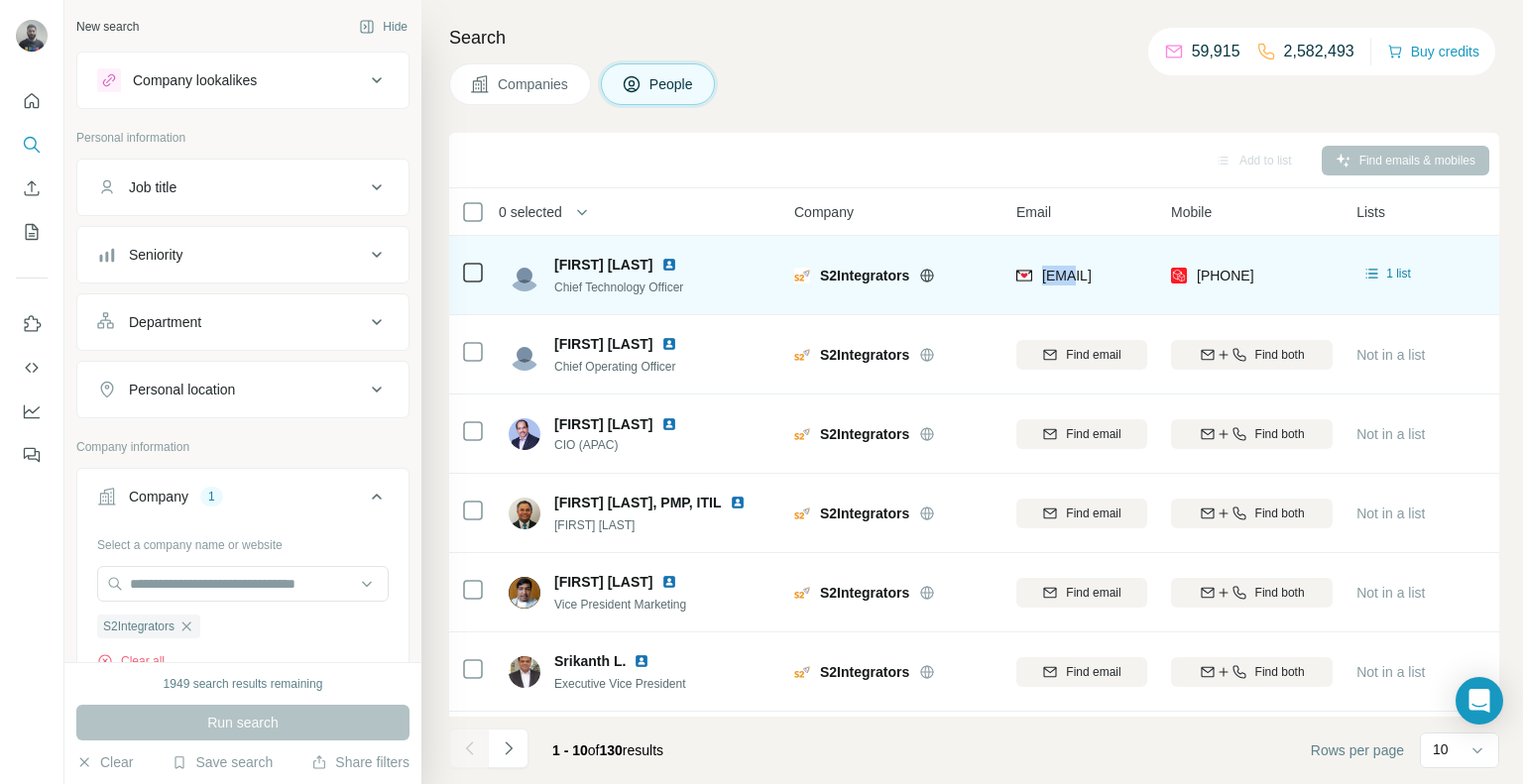 click on "[EMAIL]" at bounding box center [1082, 275] 